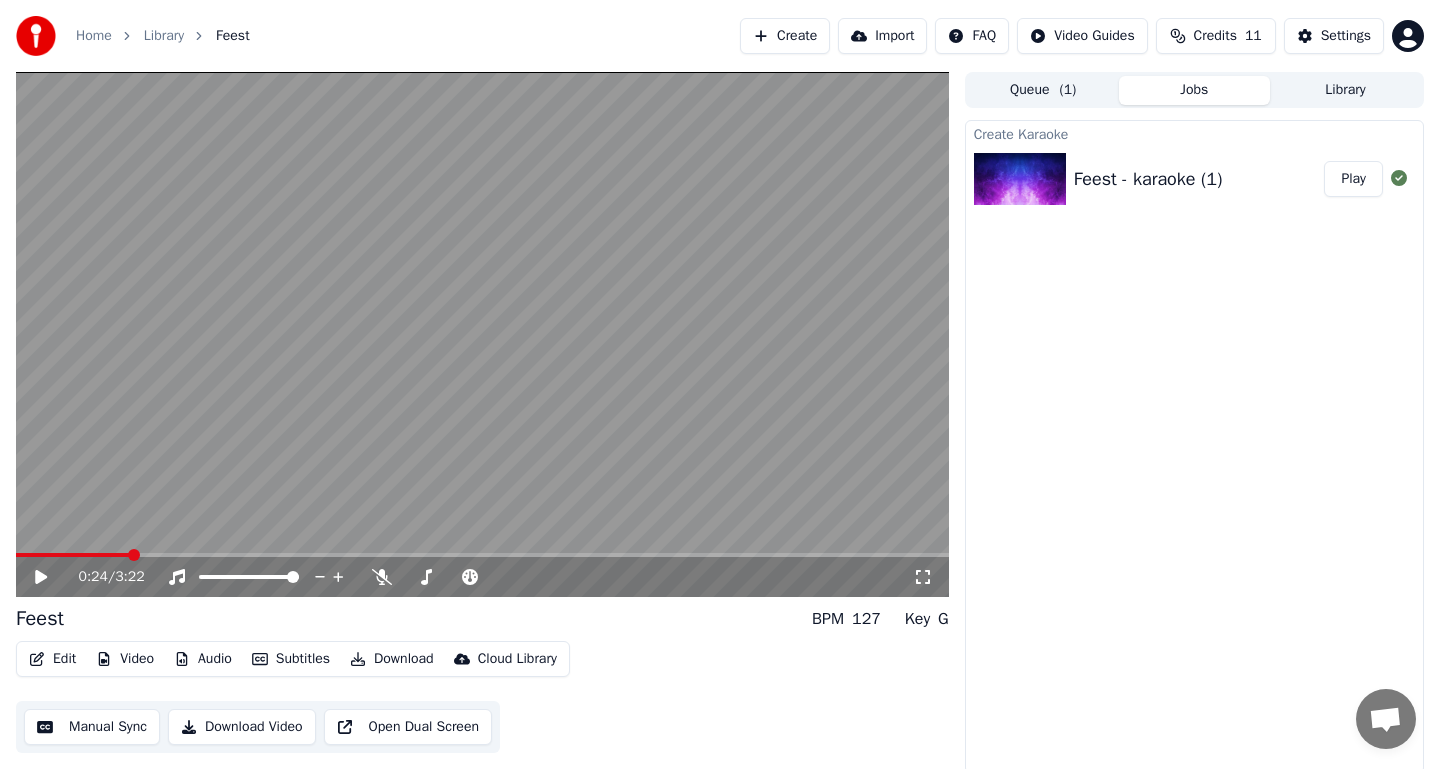 scroll, scrollTop: 0, scrollLeft: 0, axis: both 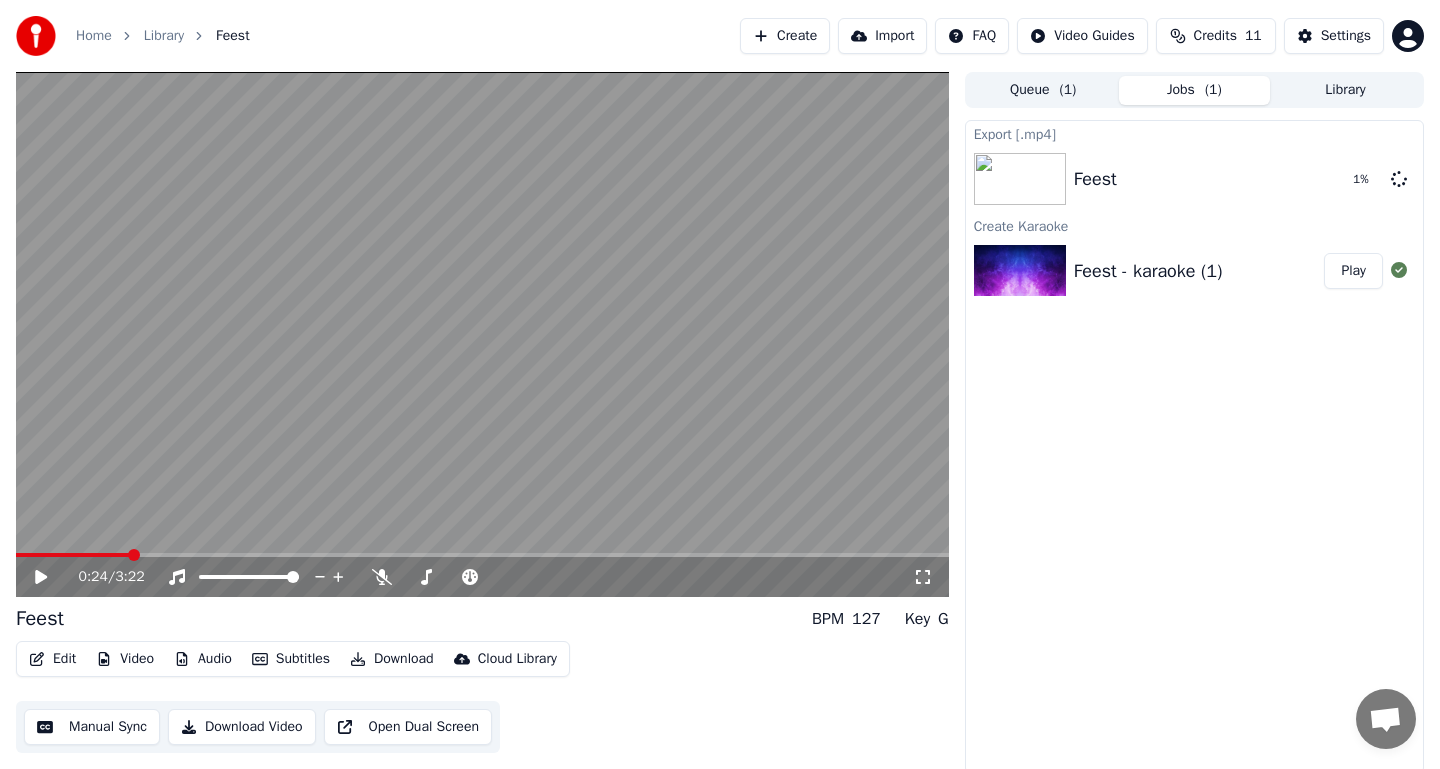 click on "Feest - karaoke (1)" at bounding box center (1148, 271) 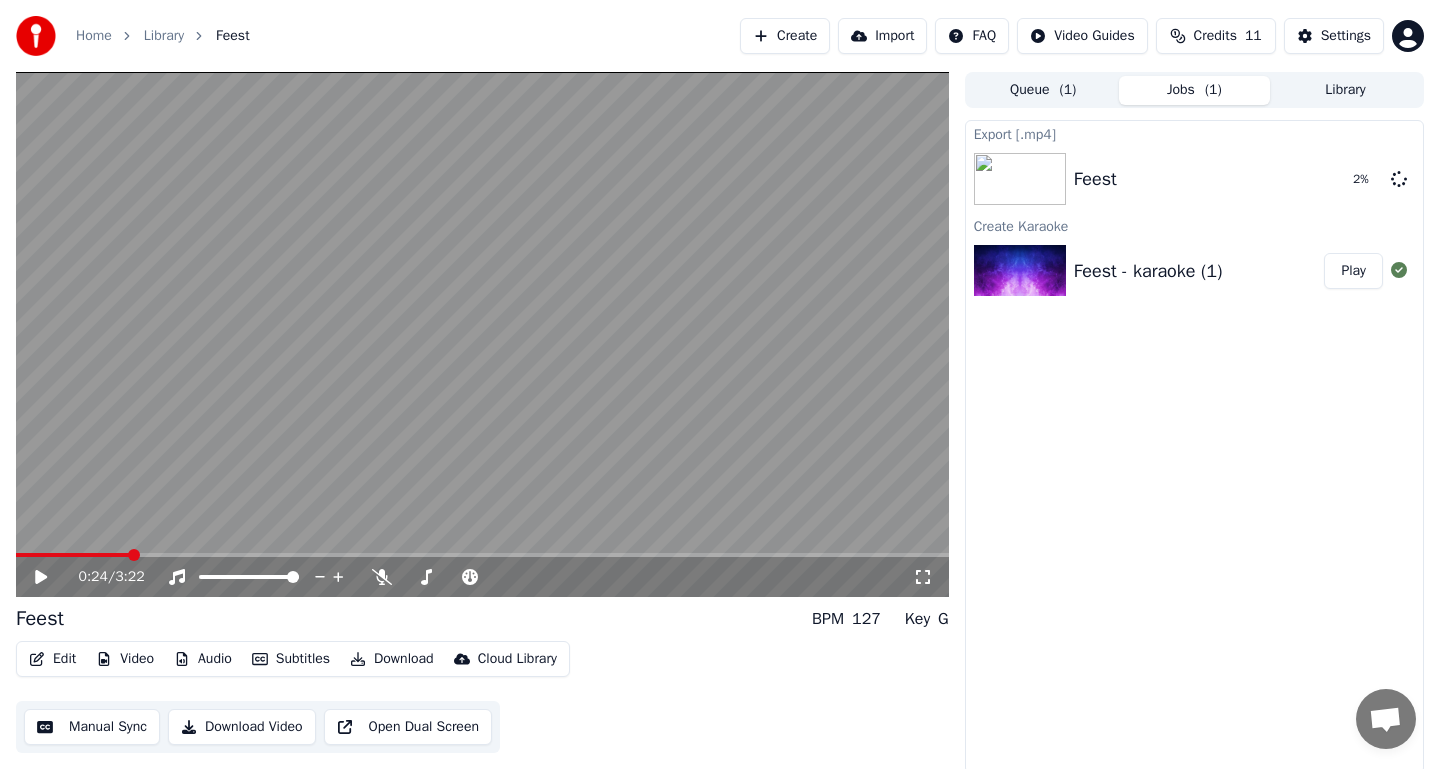 scroll, scrollTop: 5, scrollLeft: 0, axis: vertical 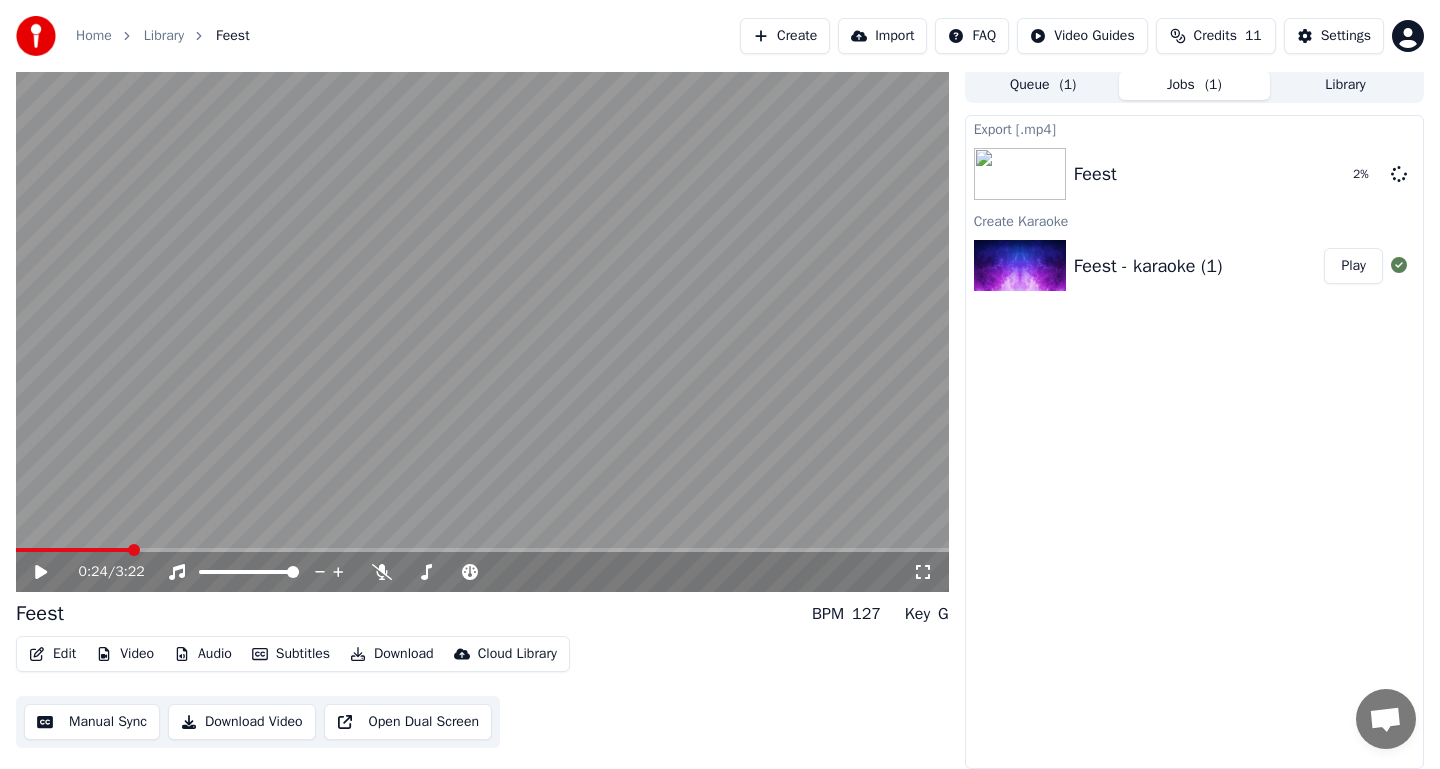 click on "Audio" at bounding box center (203, 654) 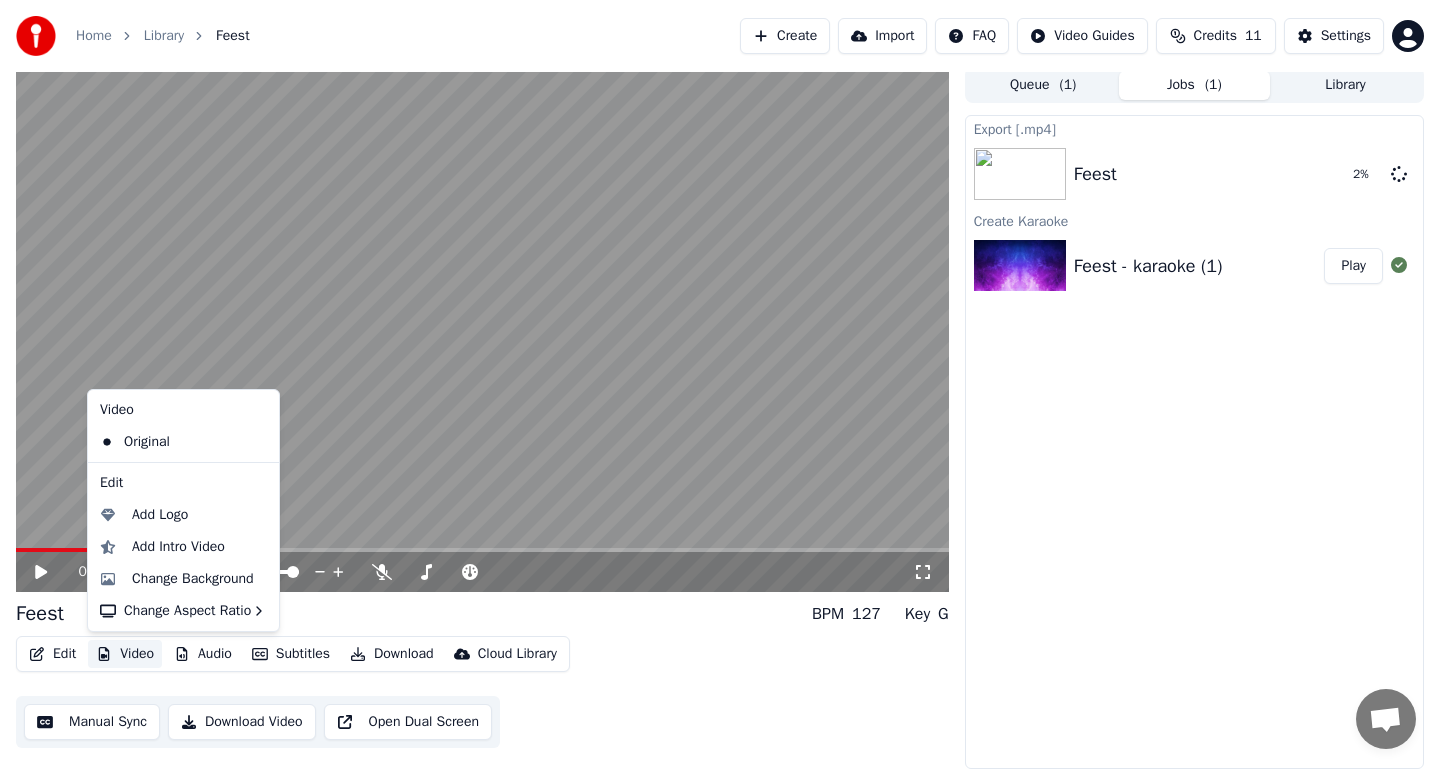 click on "Video" at bounding box center [125, 654] 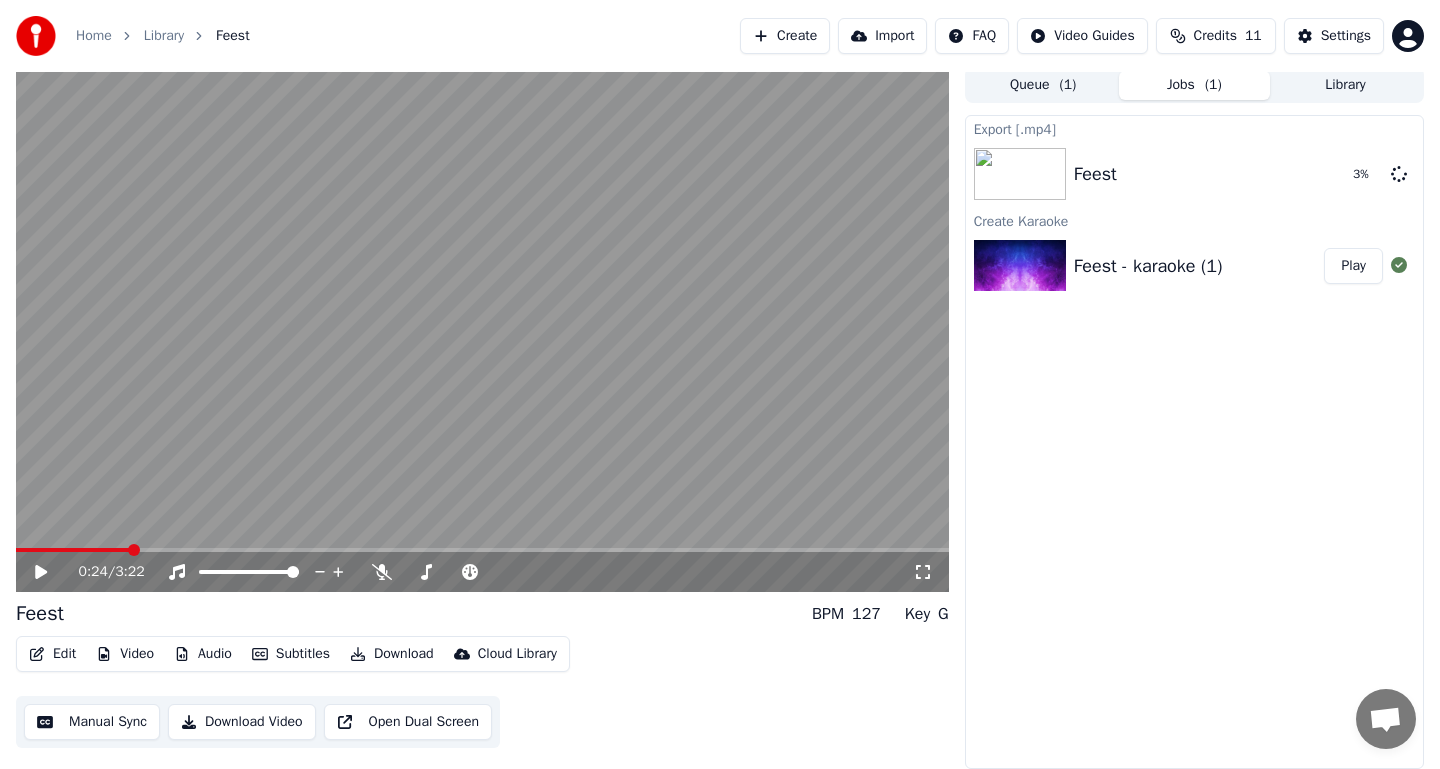 click on "Video" at bounding box center [125, 654] 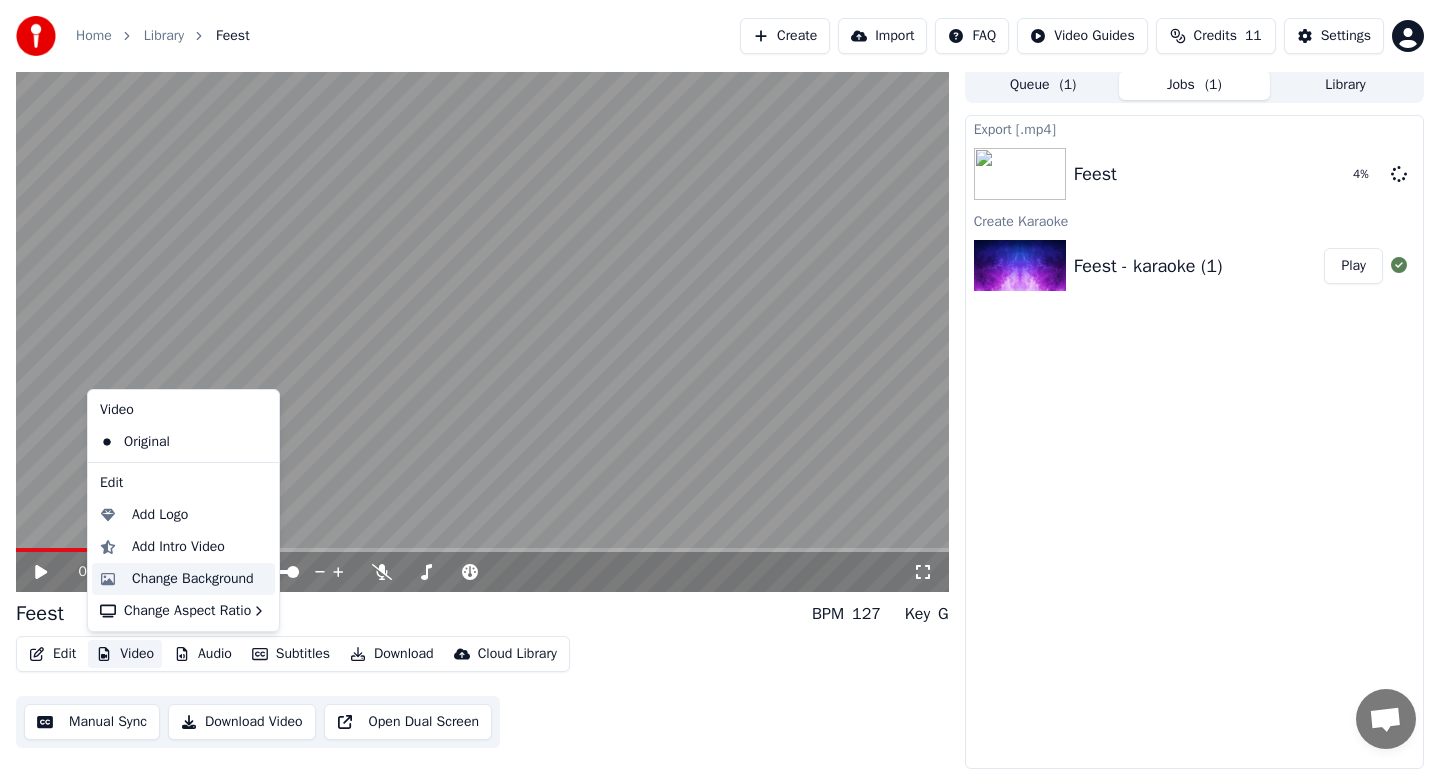click on "Change Background" at bounding box center (193, 579) 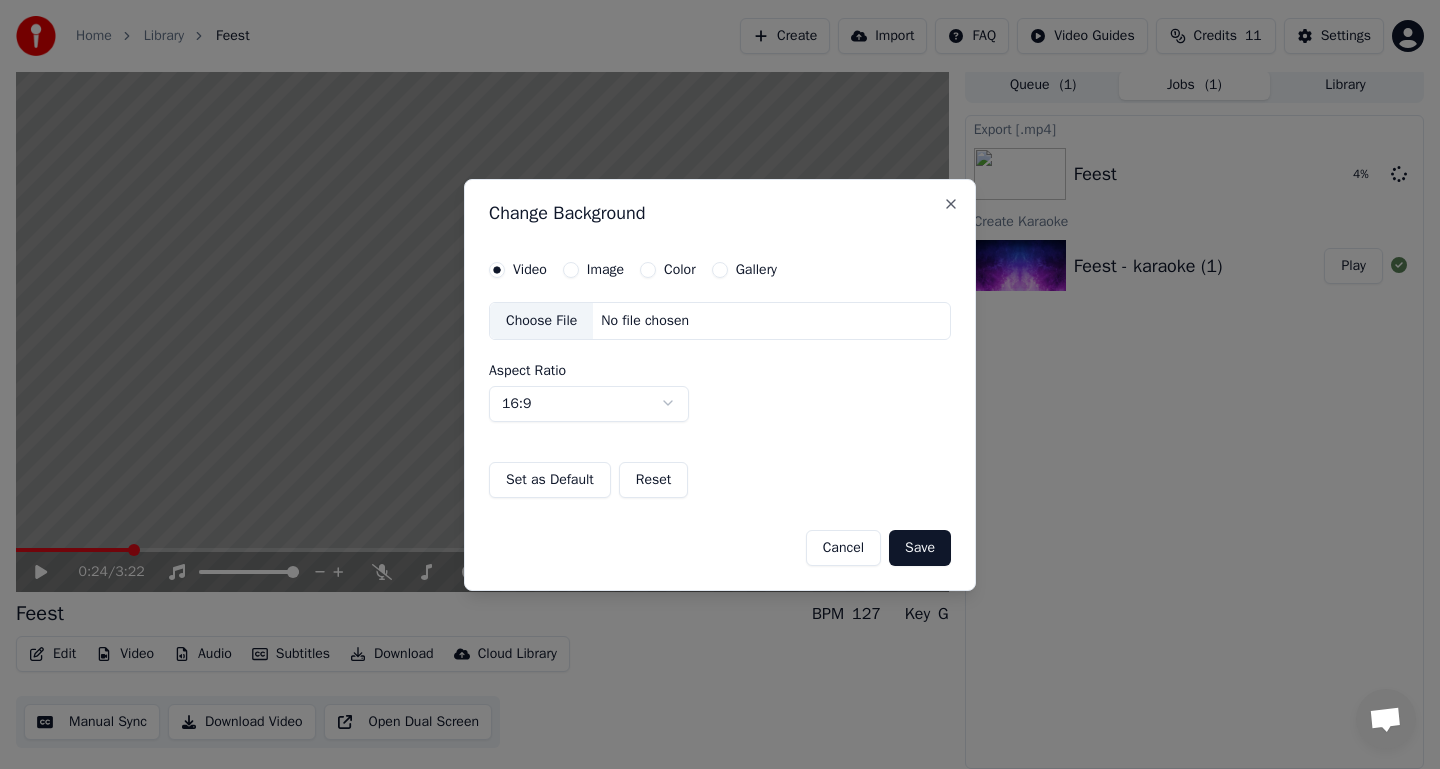 click on "Choose File" at bounding box center [541, 321] 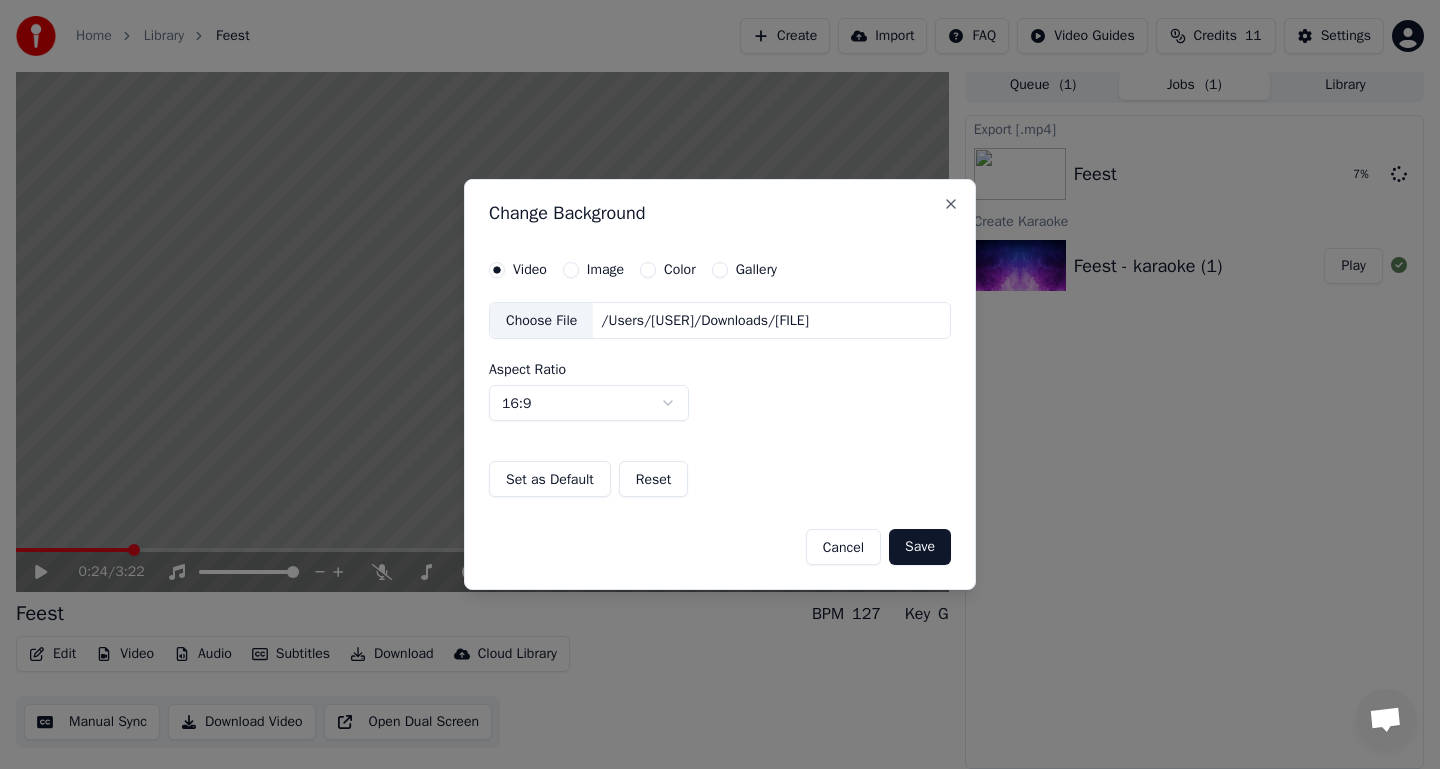 click on "Save" at bounding box center [920, 547] 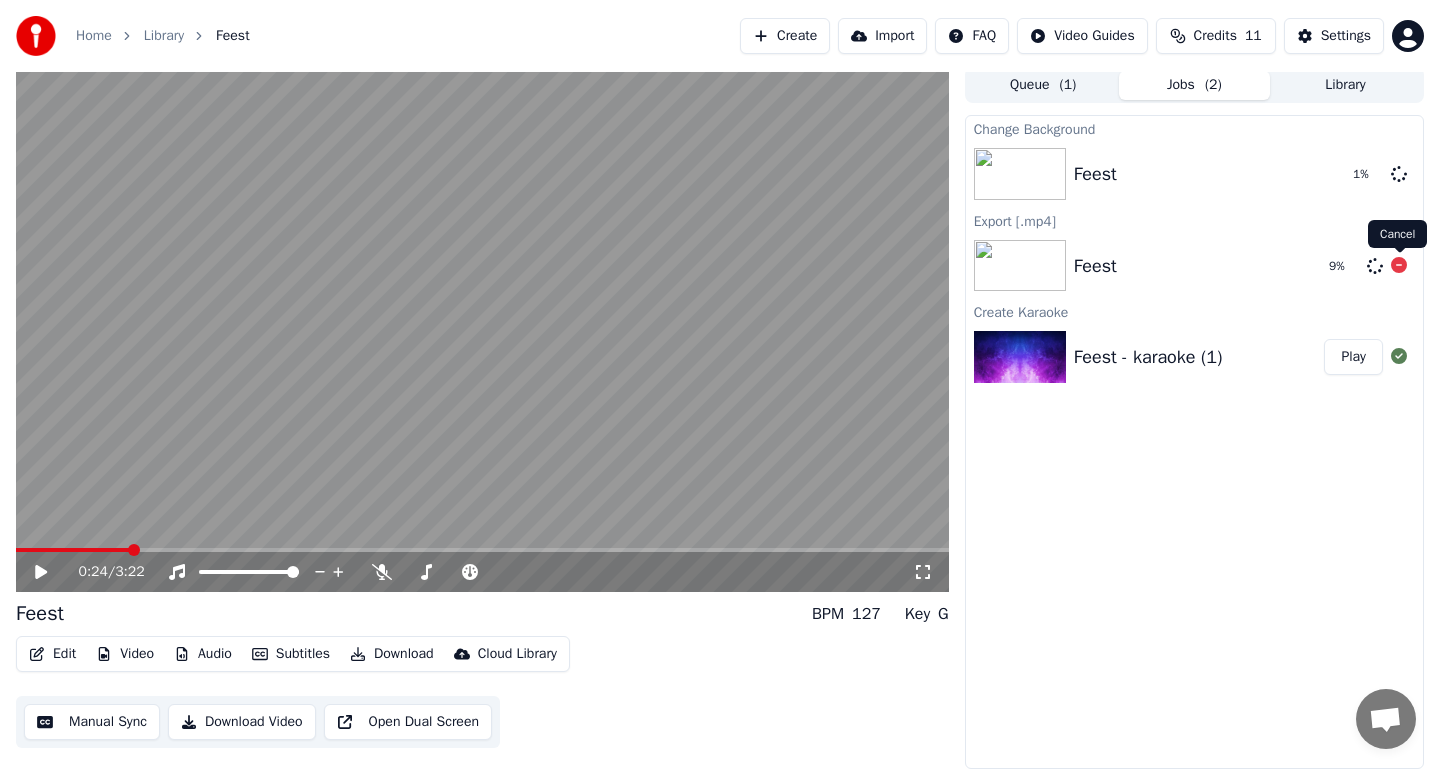 click 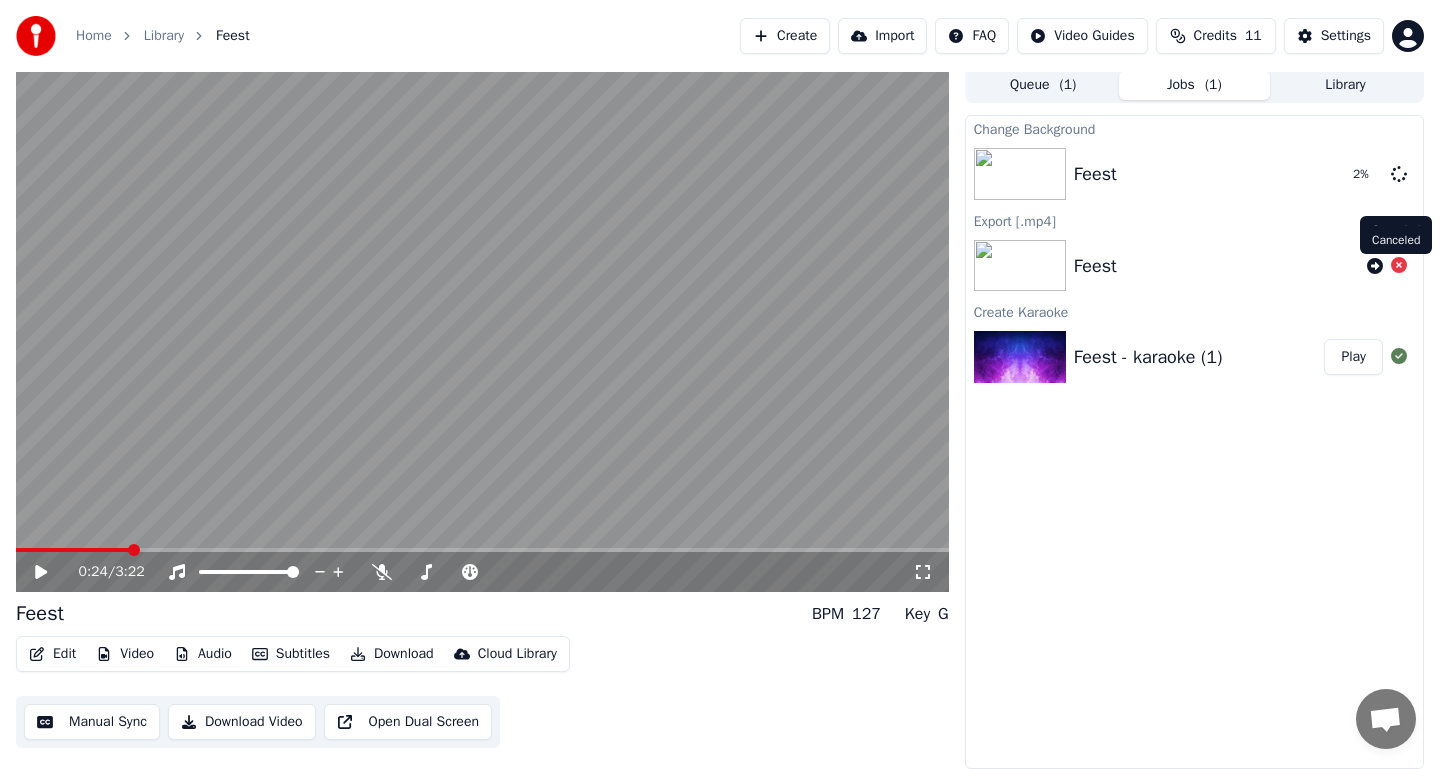 click 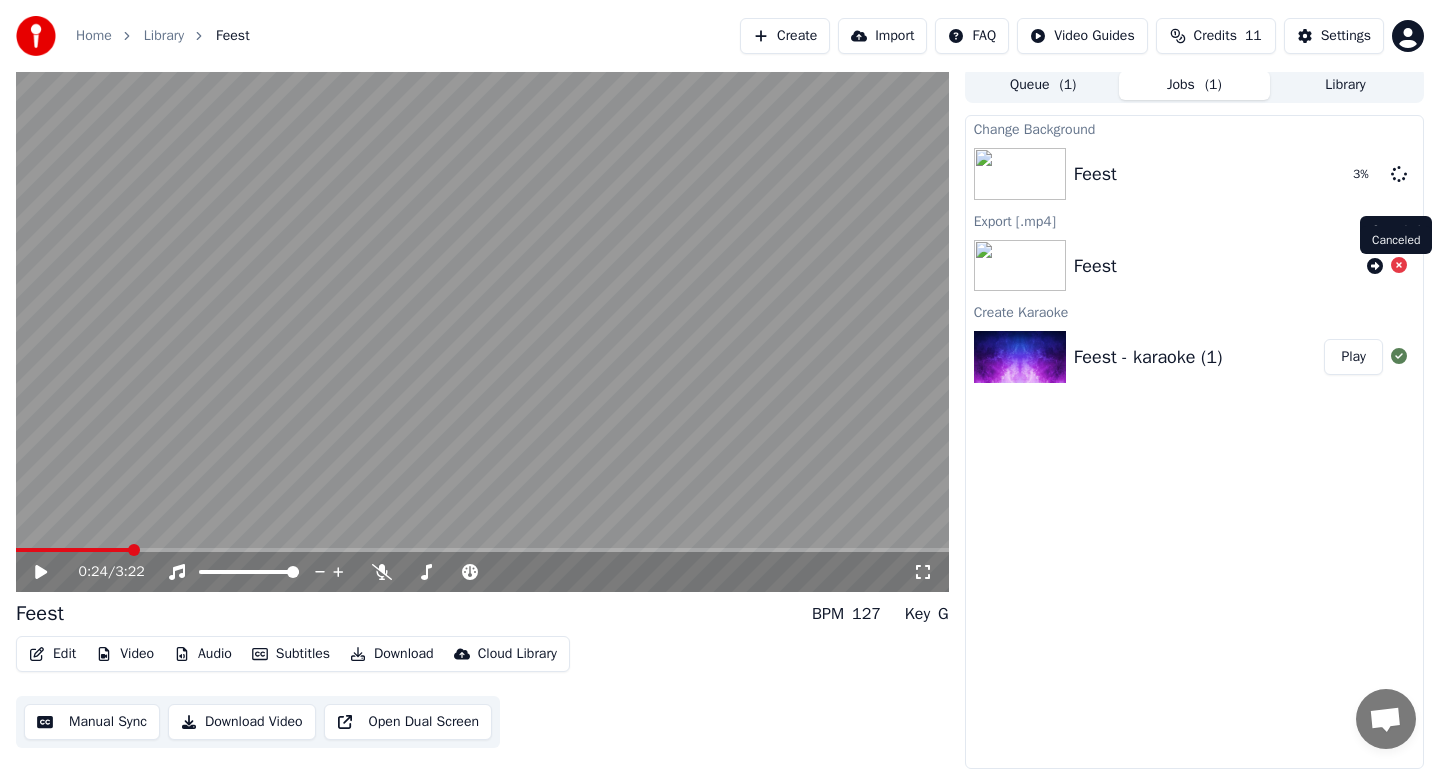 click 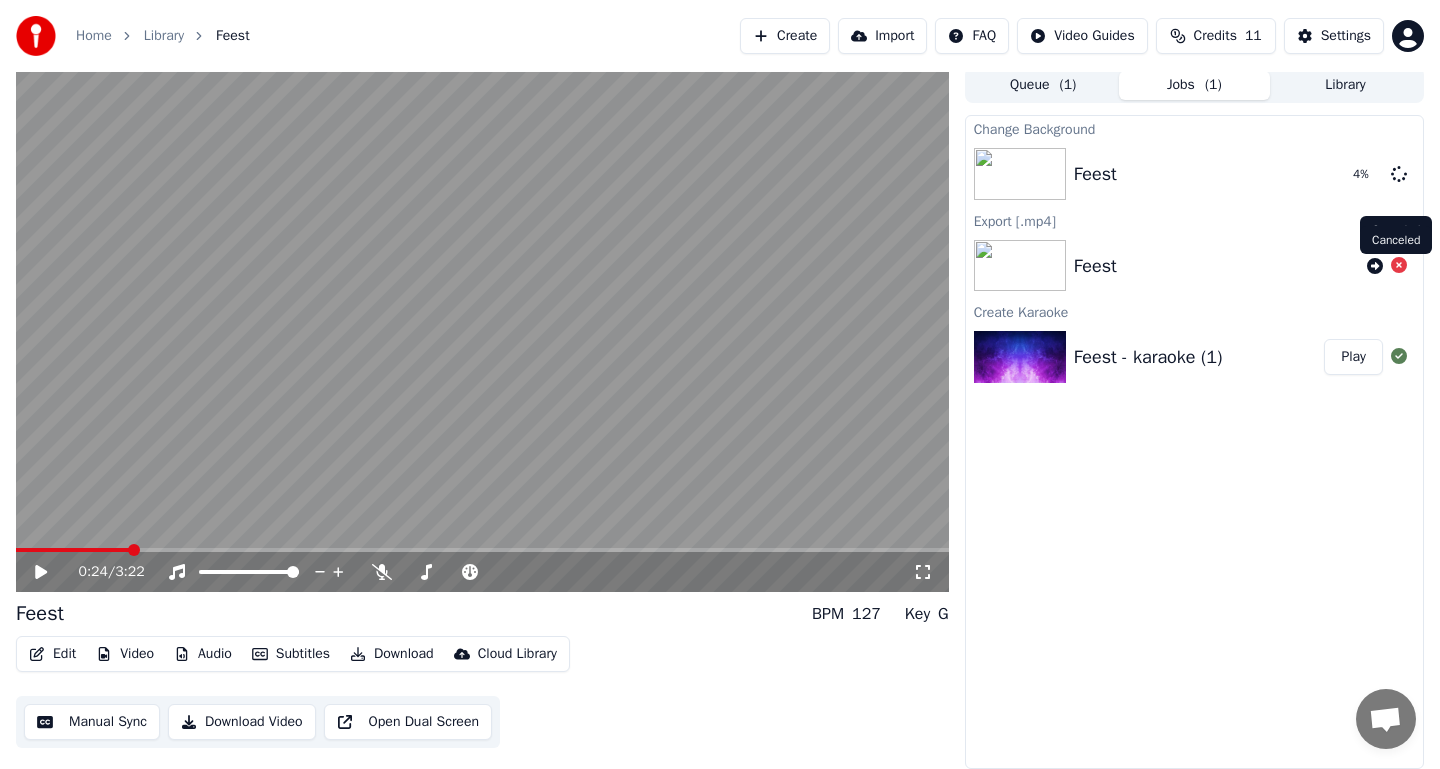 click 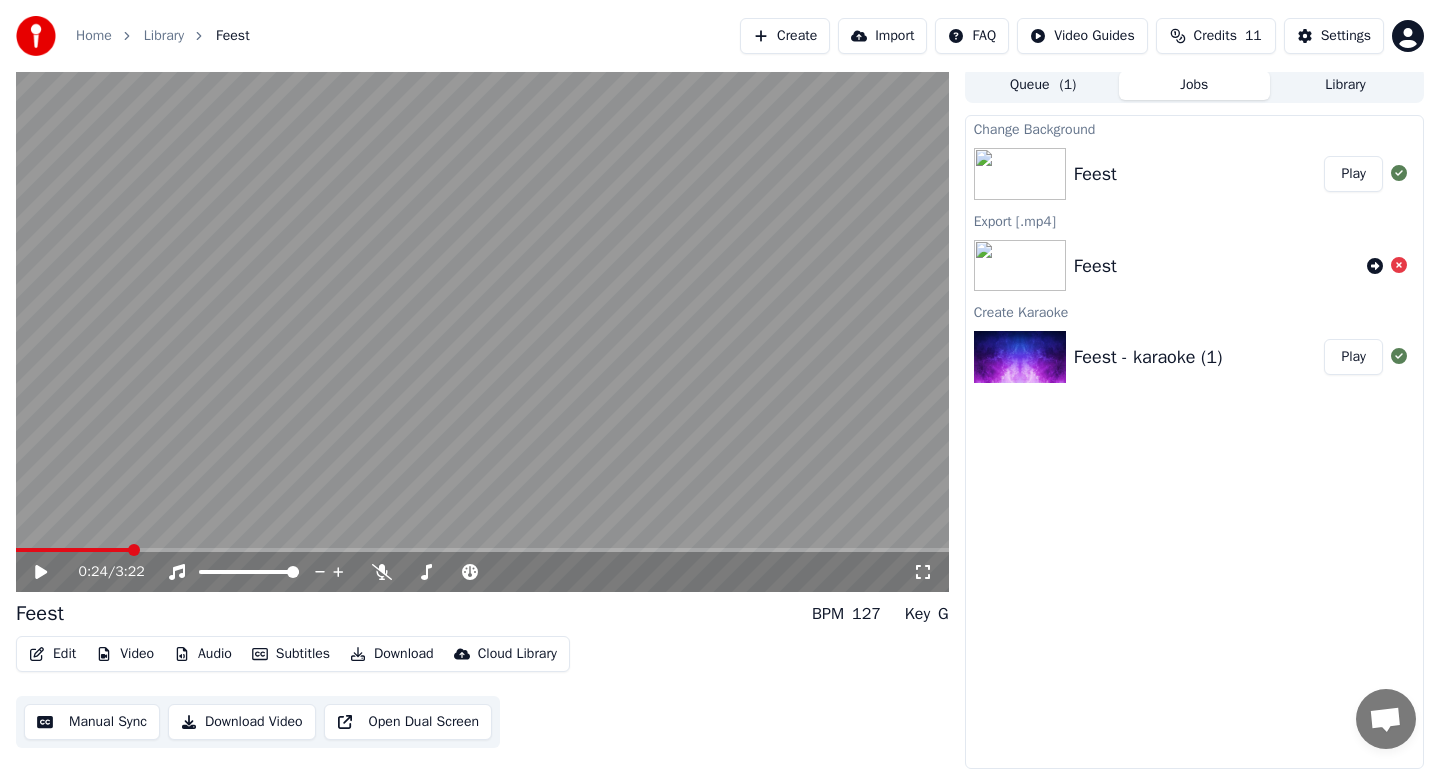 click on "Feest" at bounding box center [1199, 174] 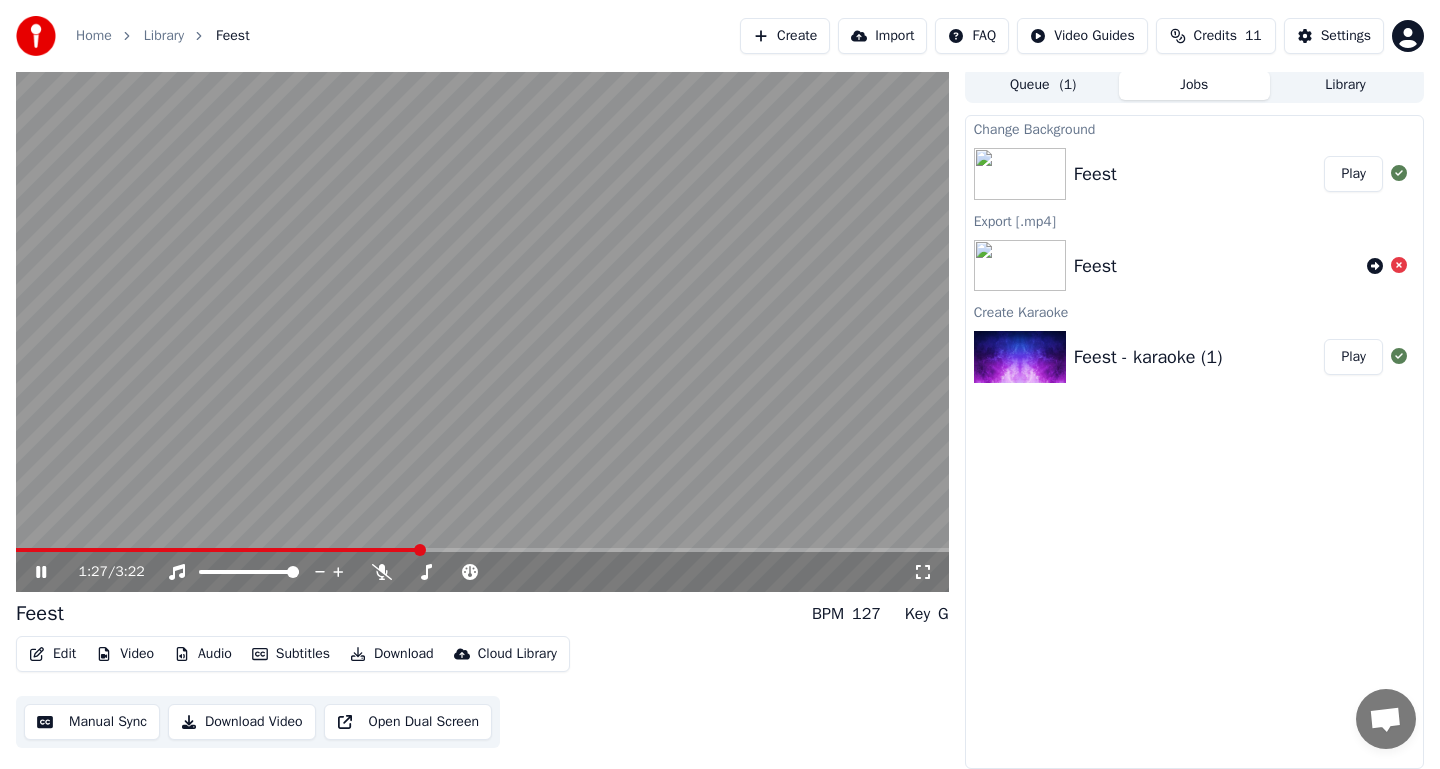 click 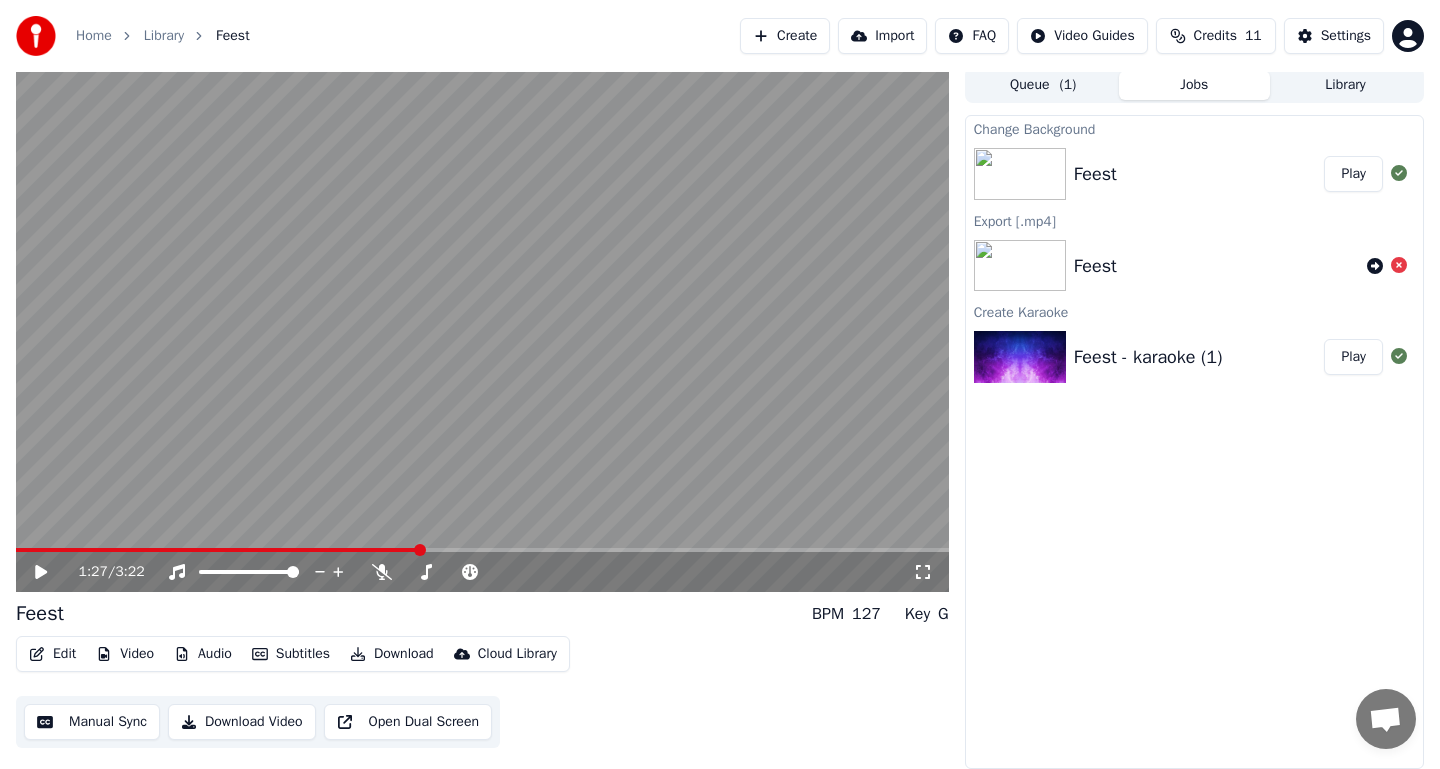 click 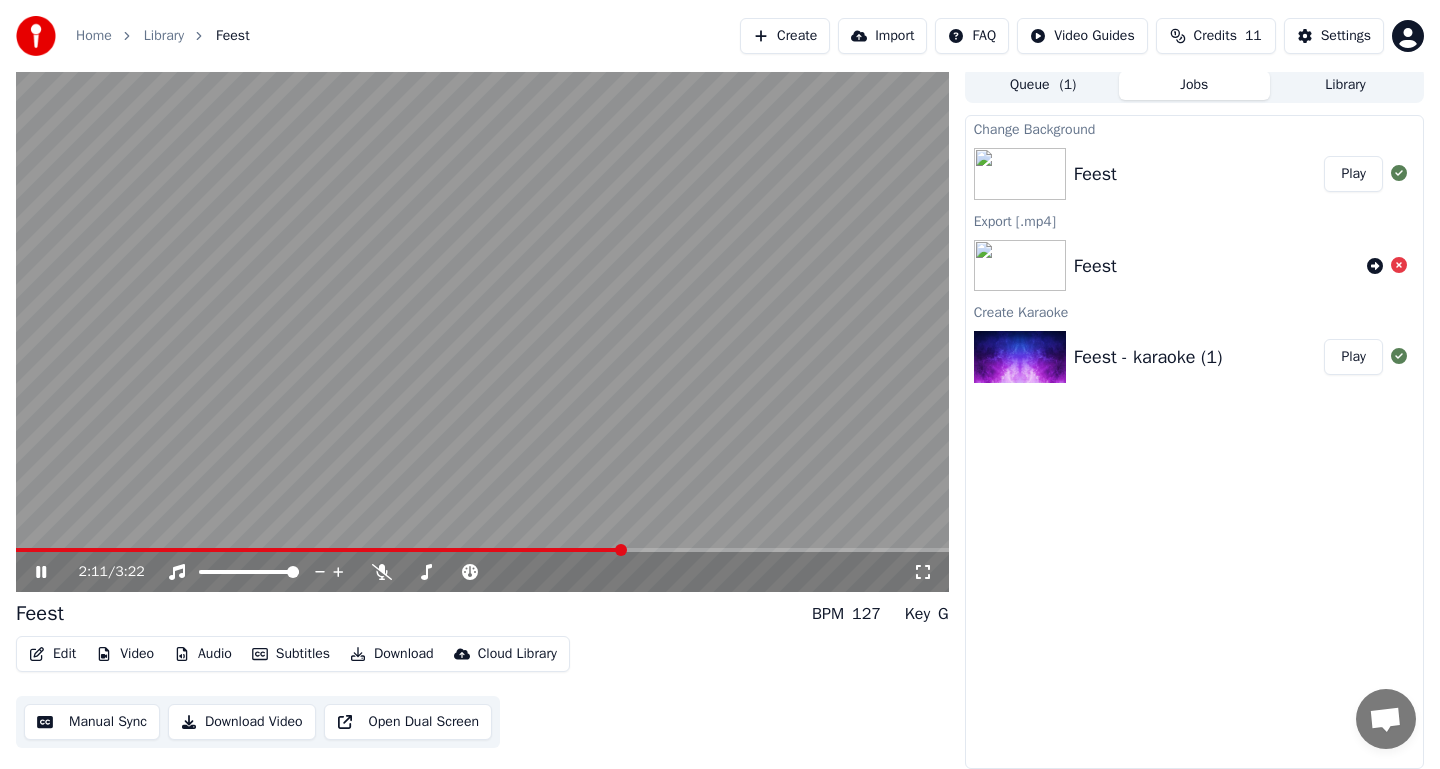 click 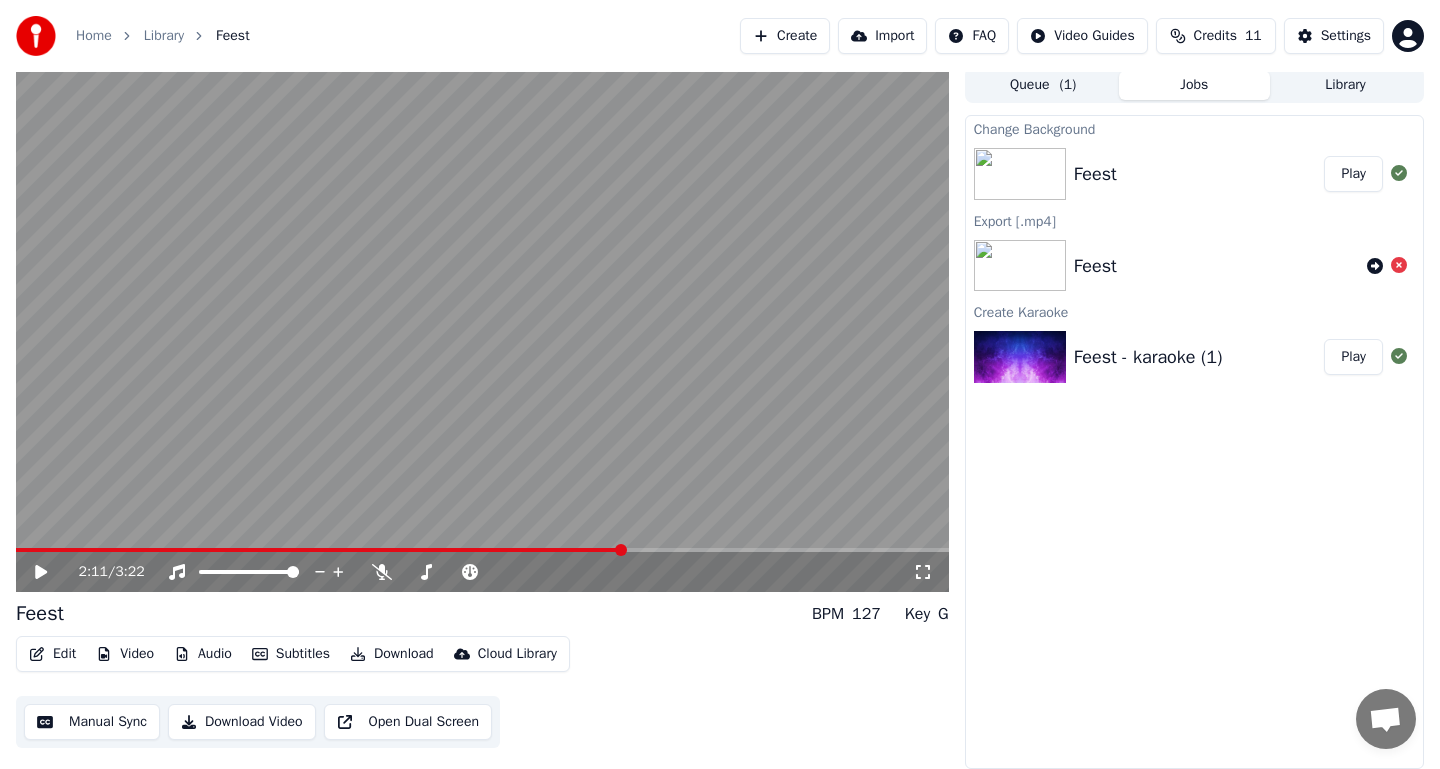 click at bounding box center (1020, 357) 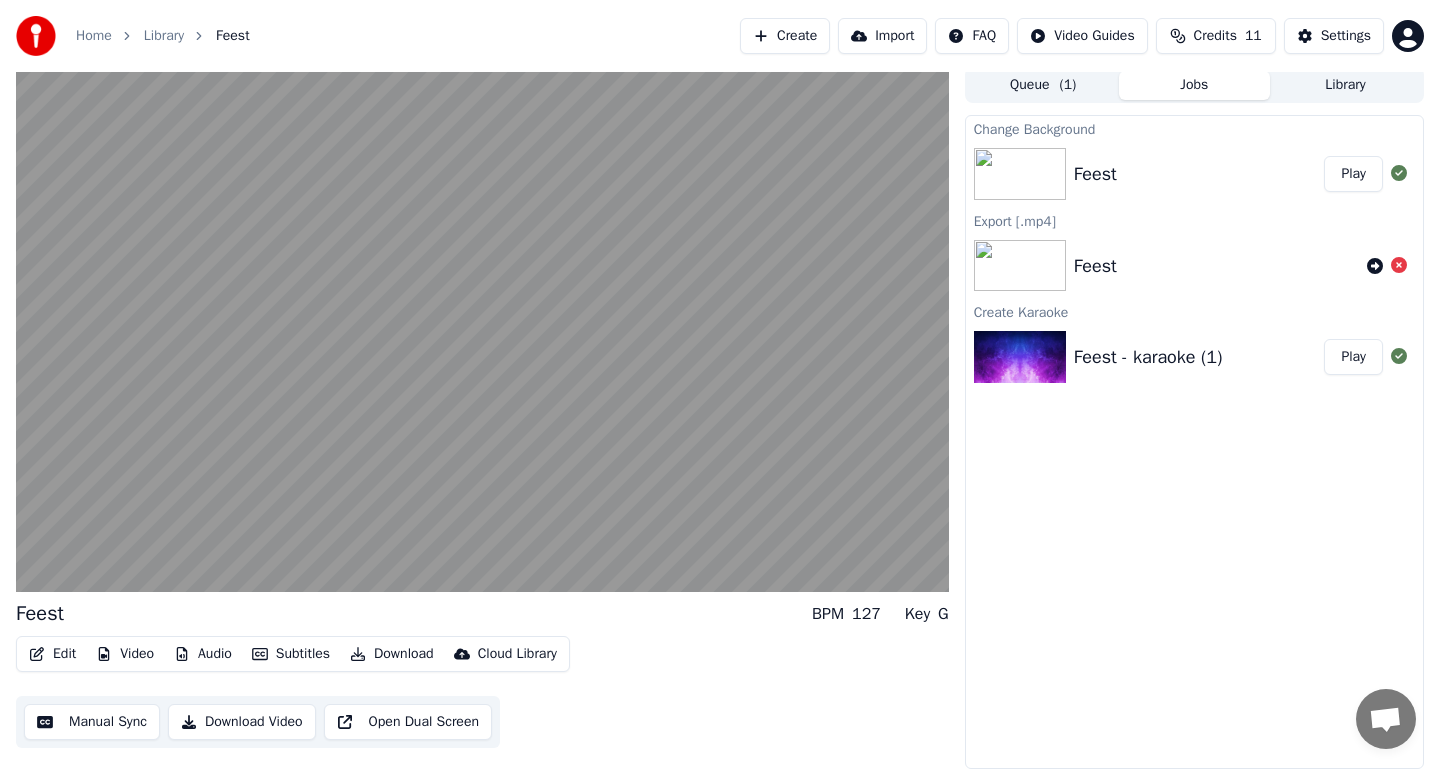 click on "Play" at bounding box center [1353, 357] 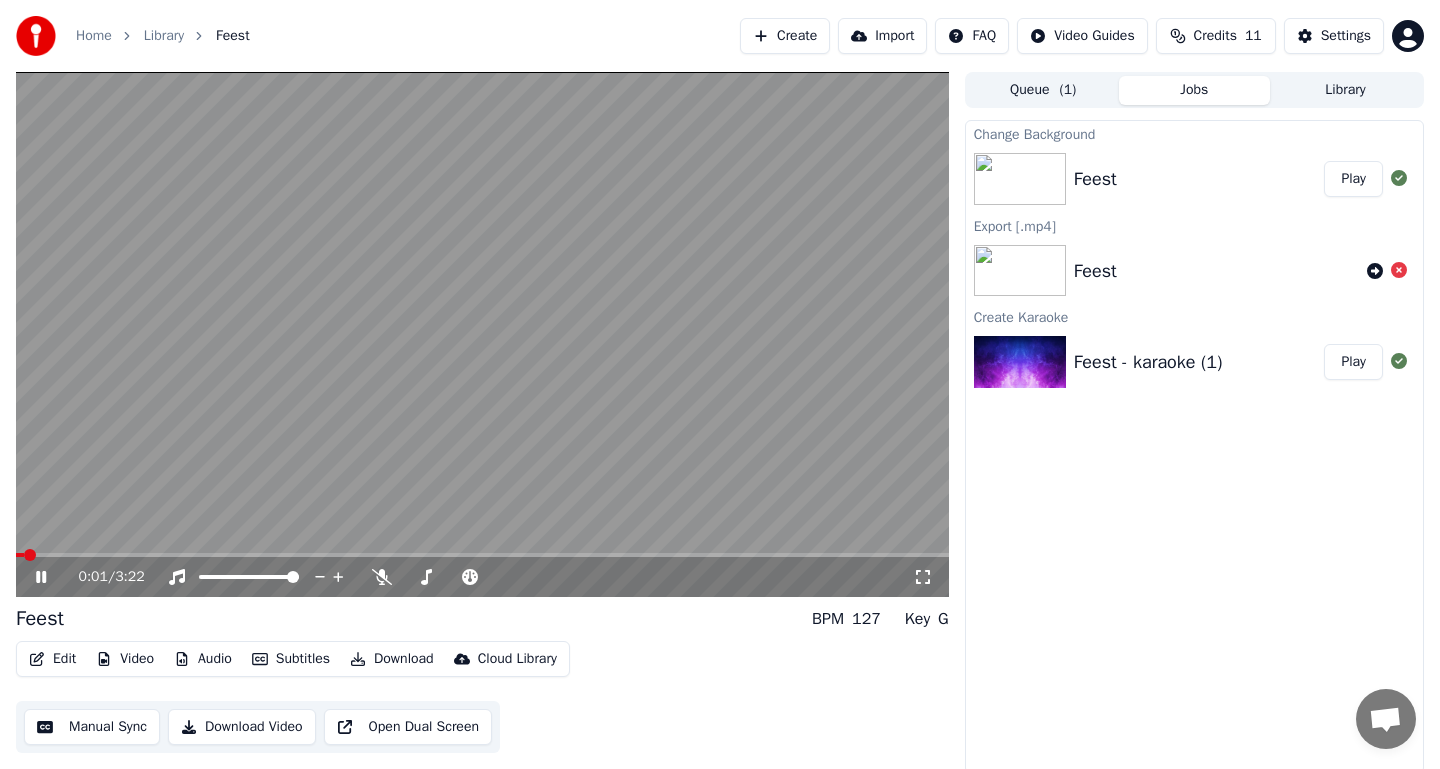 scroll, scrollTop: 5, scrollLeft: 0, axis: vertical 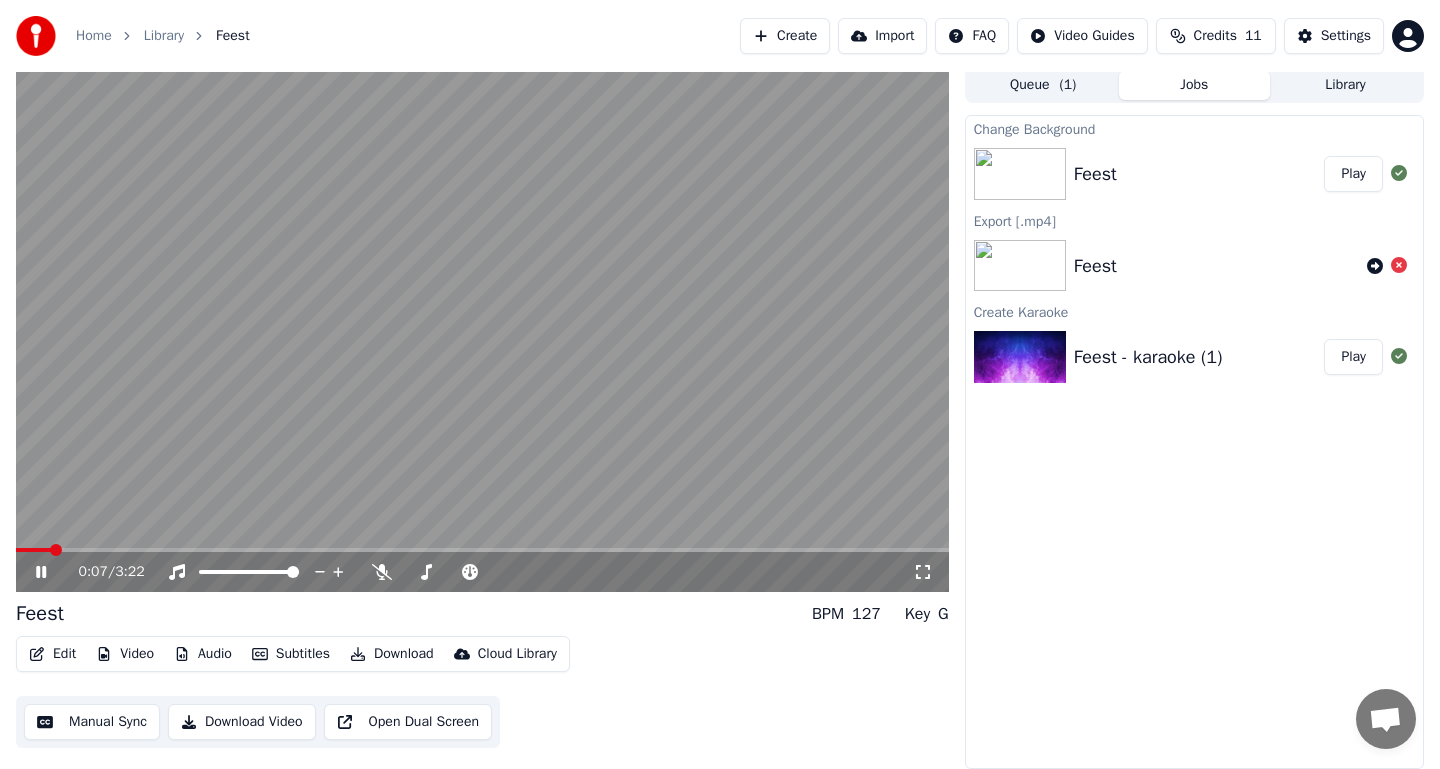 click 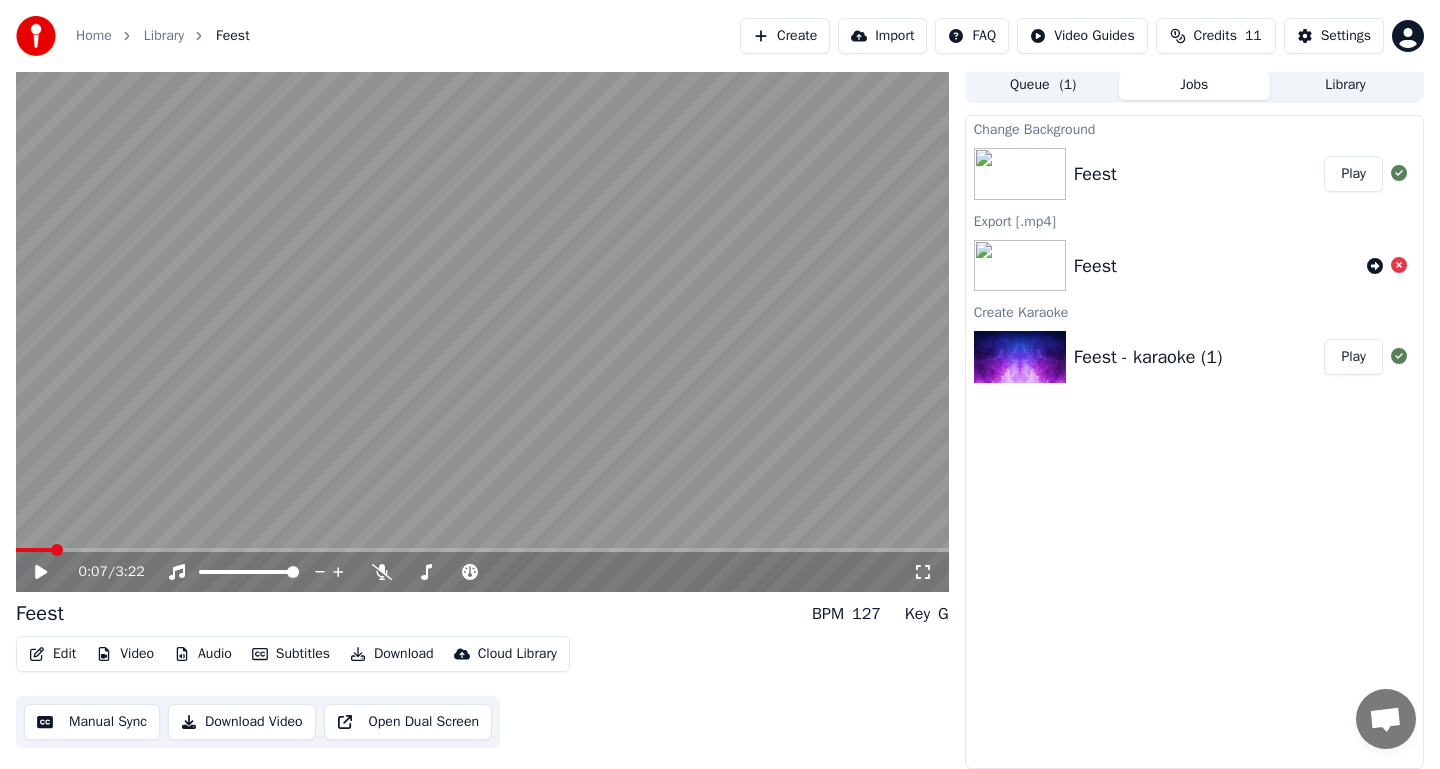 click 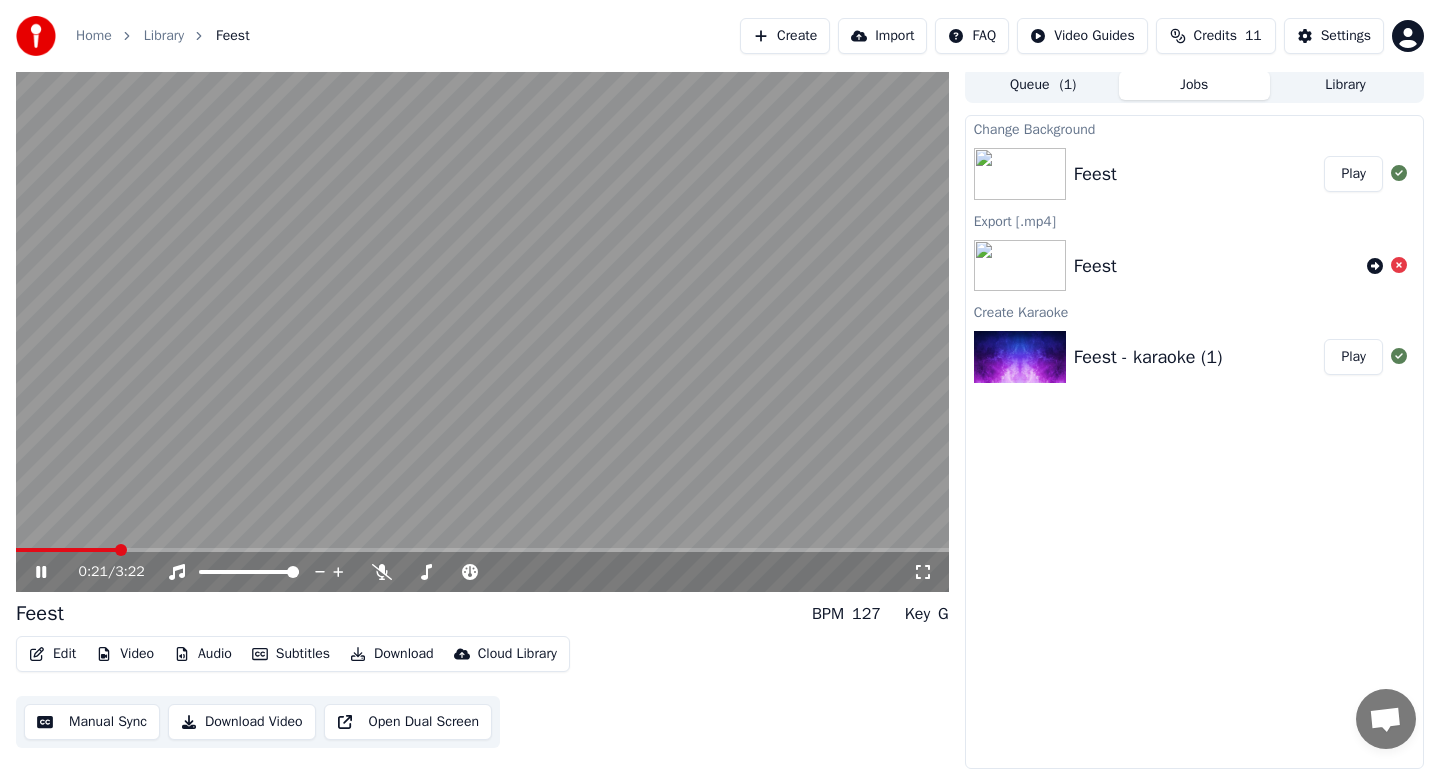 click 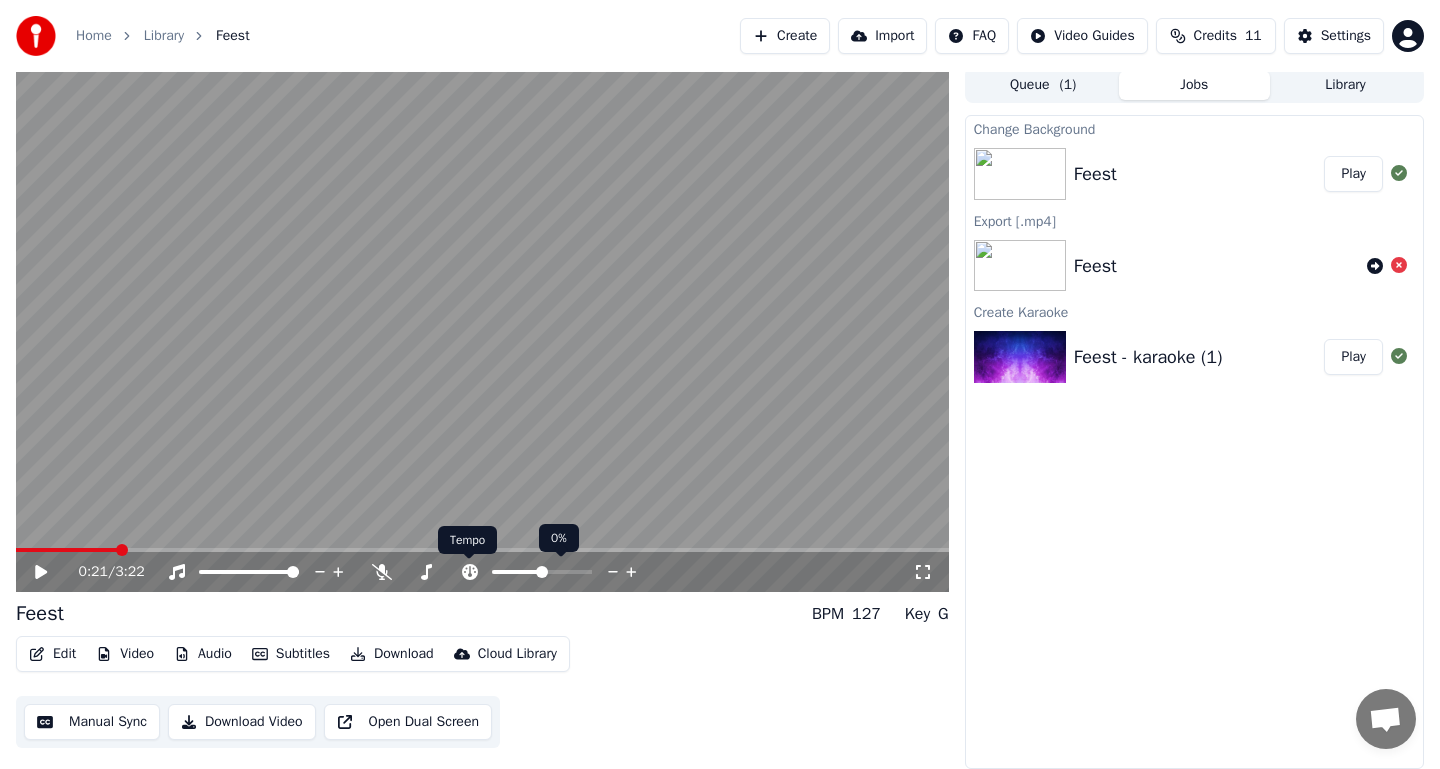 click 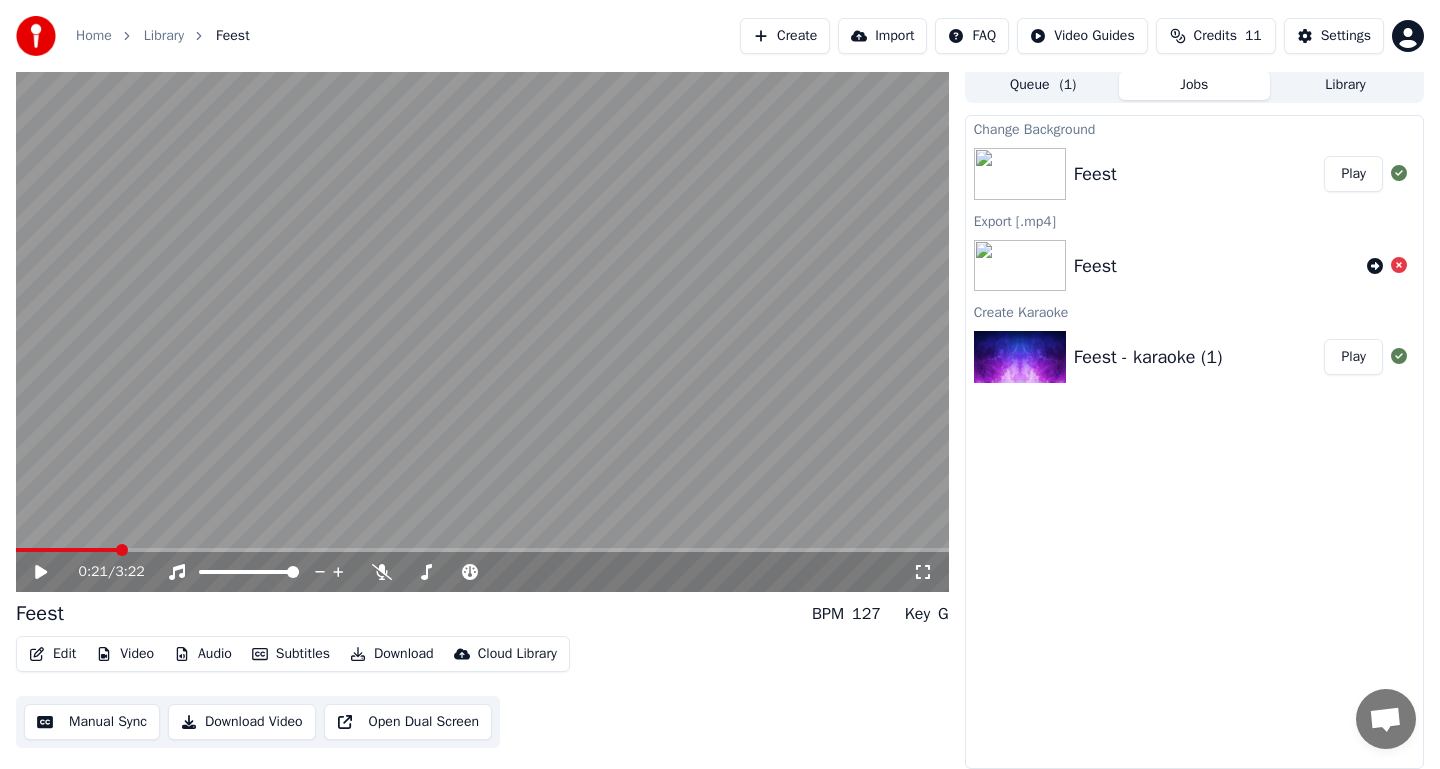 click on "Edit" at bounding box center [52, 654] 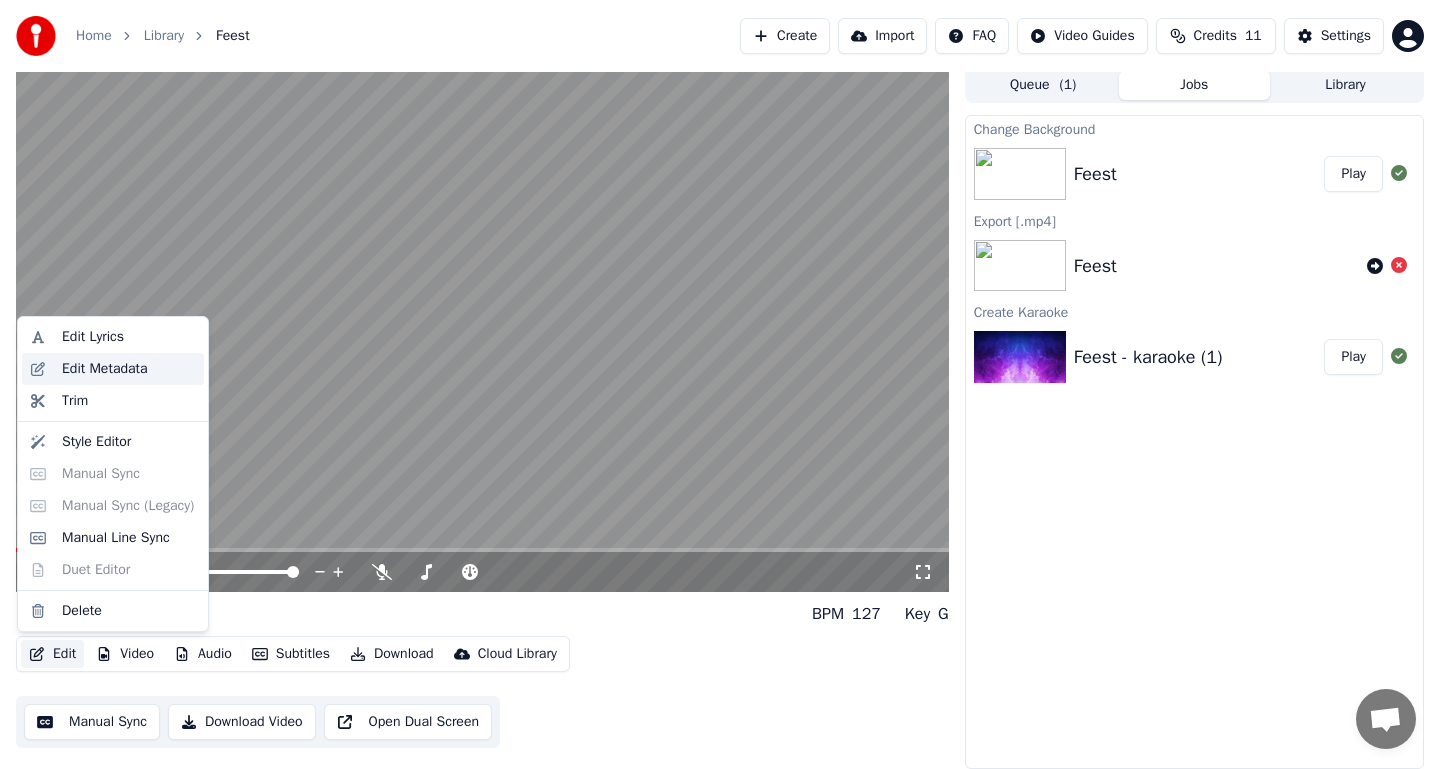 click on "Edit Metadata" at bounding box center (105, 369) 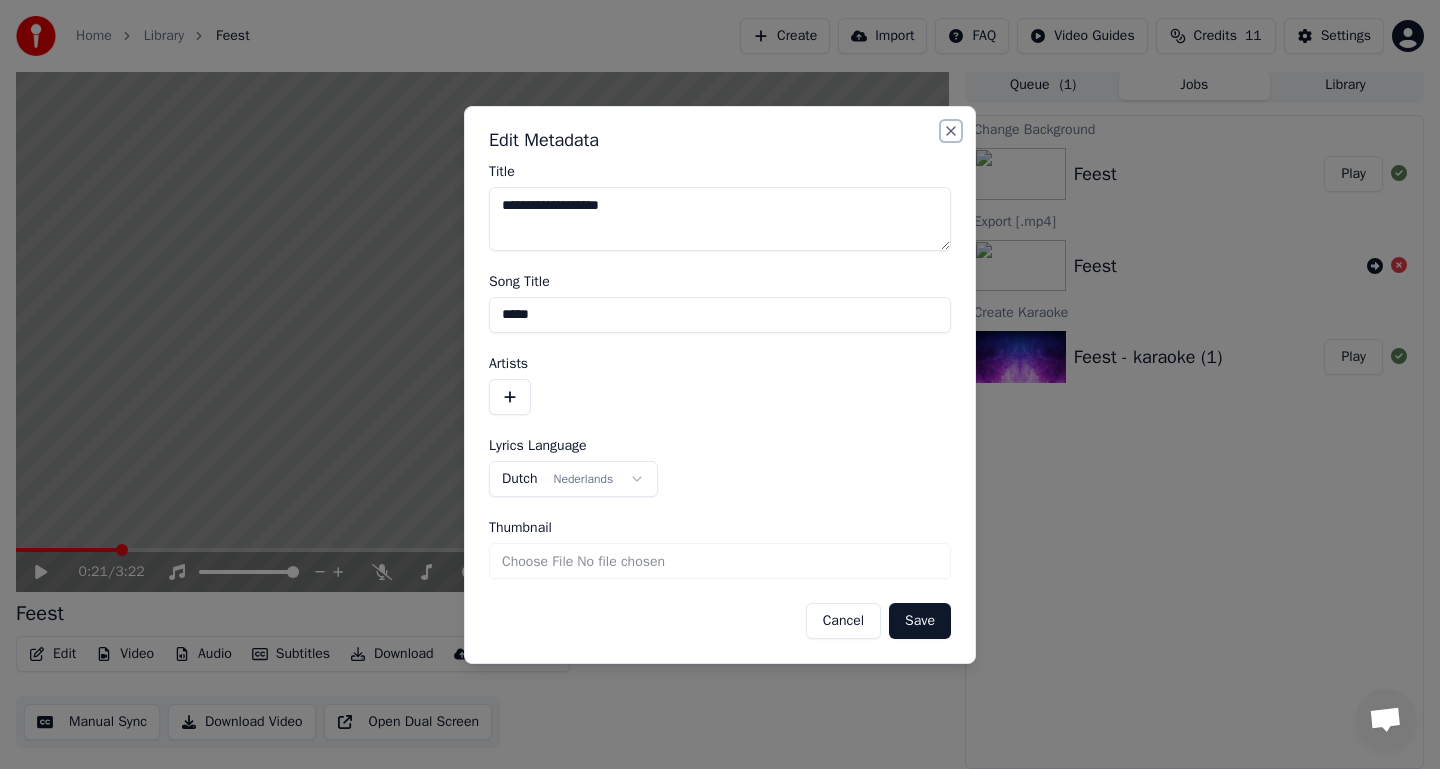 click on "Close" at bounding box center (951, 131) 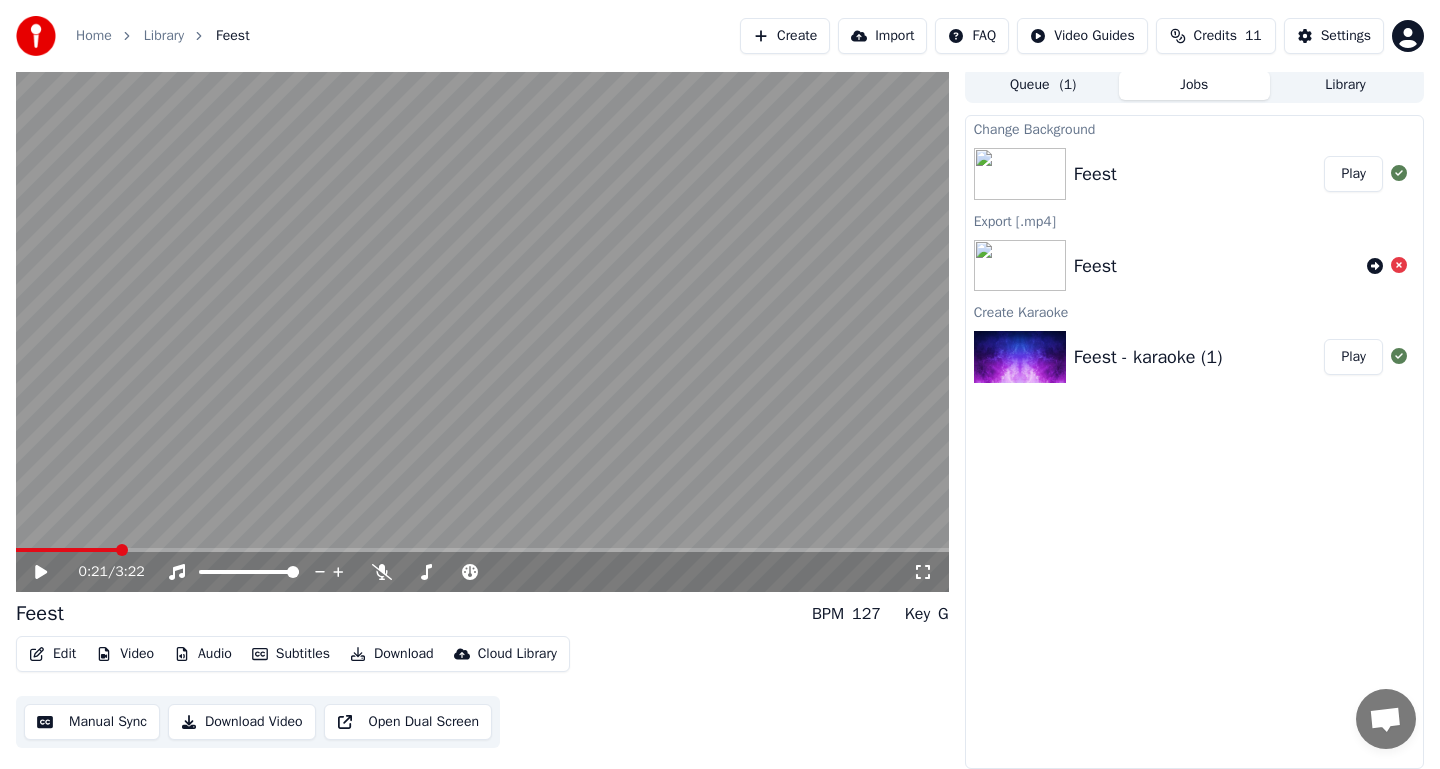 click on "Edit" at bounding box center (52, 654) 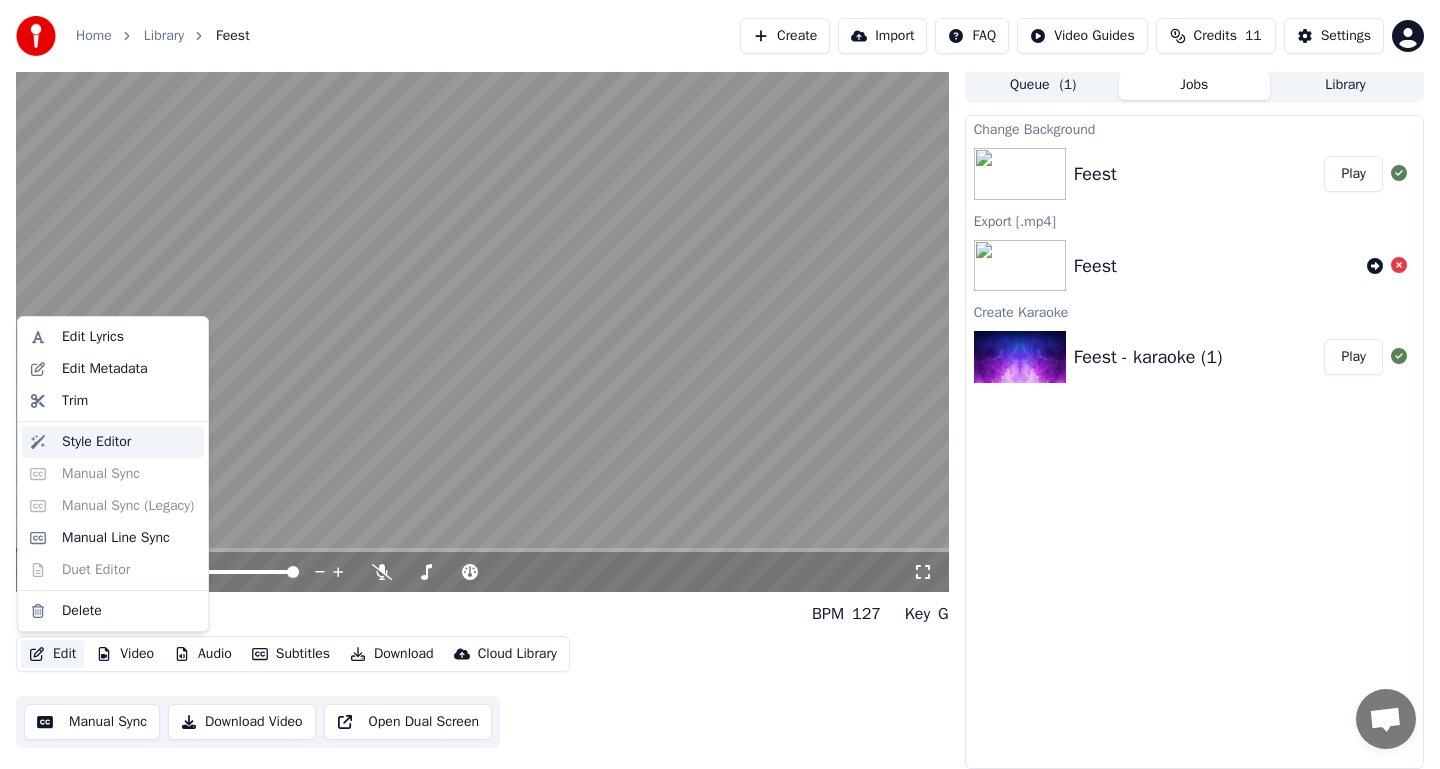 click on "Style Editor" at bounding box center (96, 442) 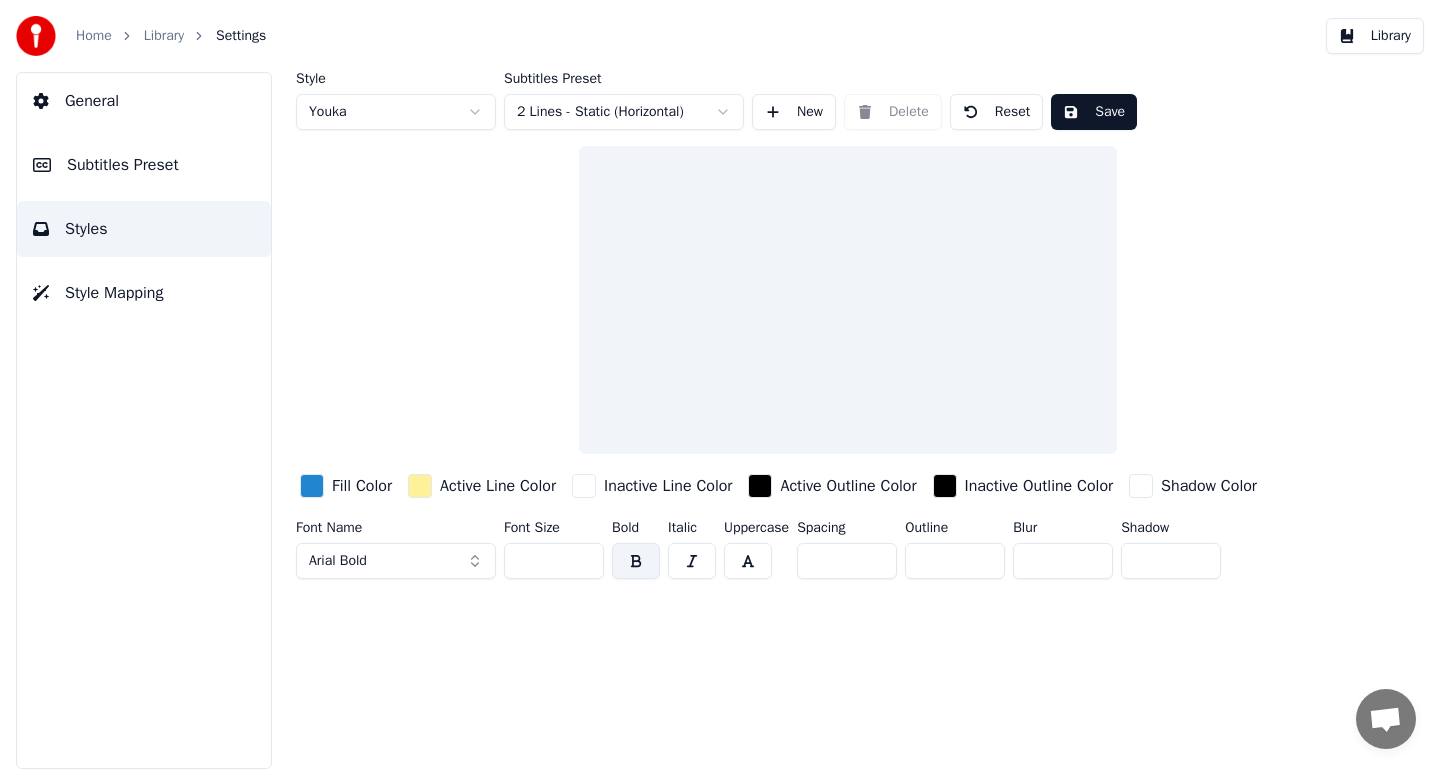scroll, scrollTop: 0, scrollLeft: 0, axis: both 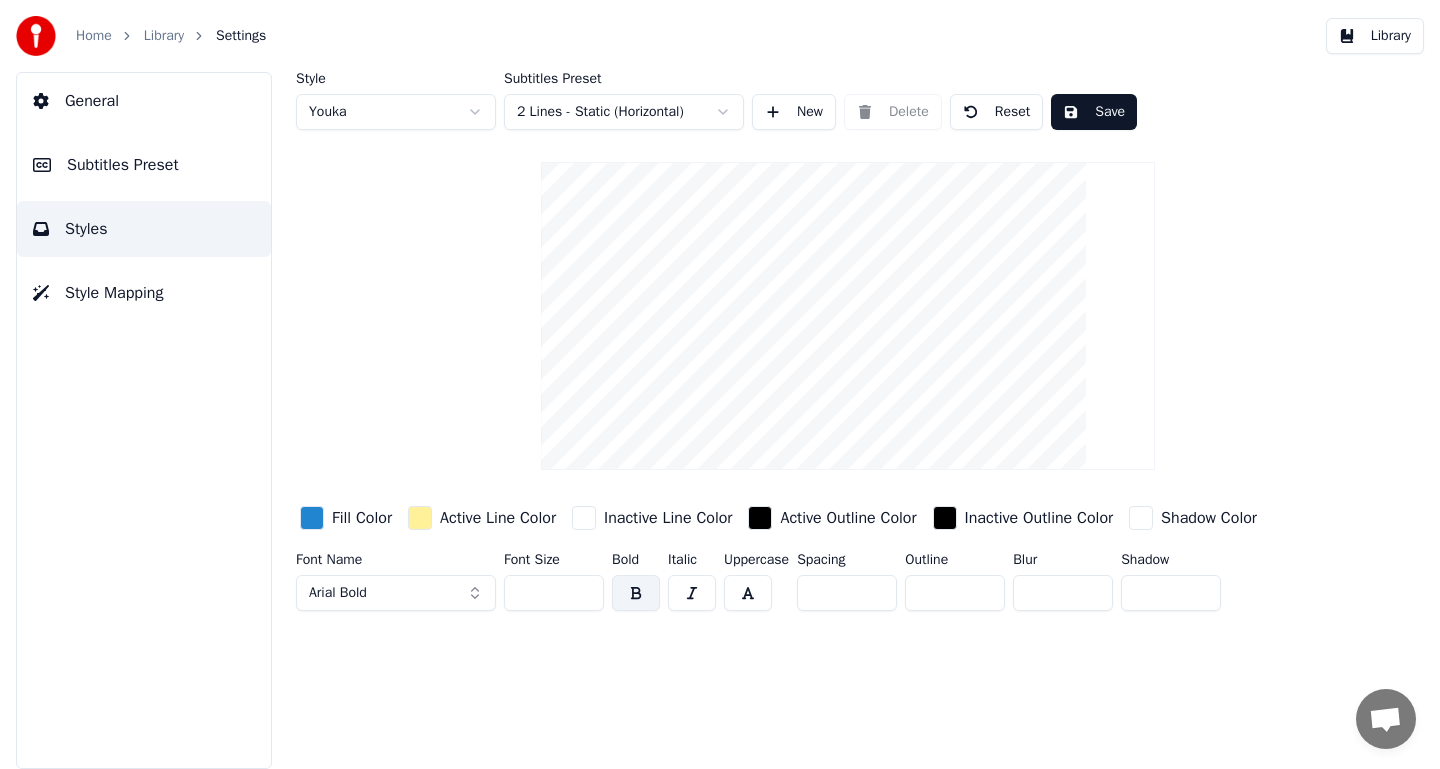 click at bounding box center (312, 518) 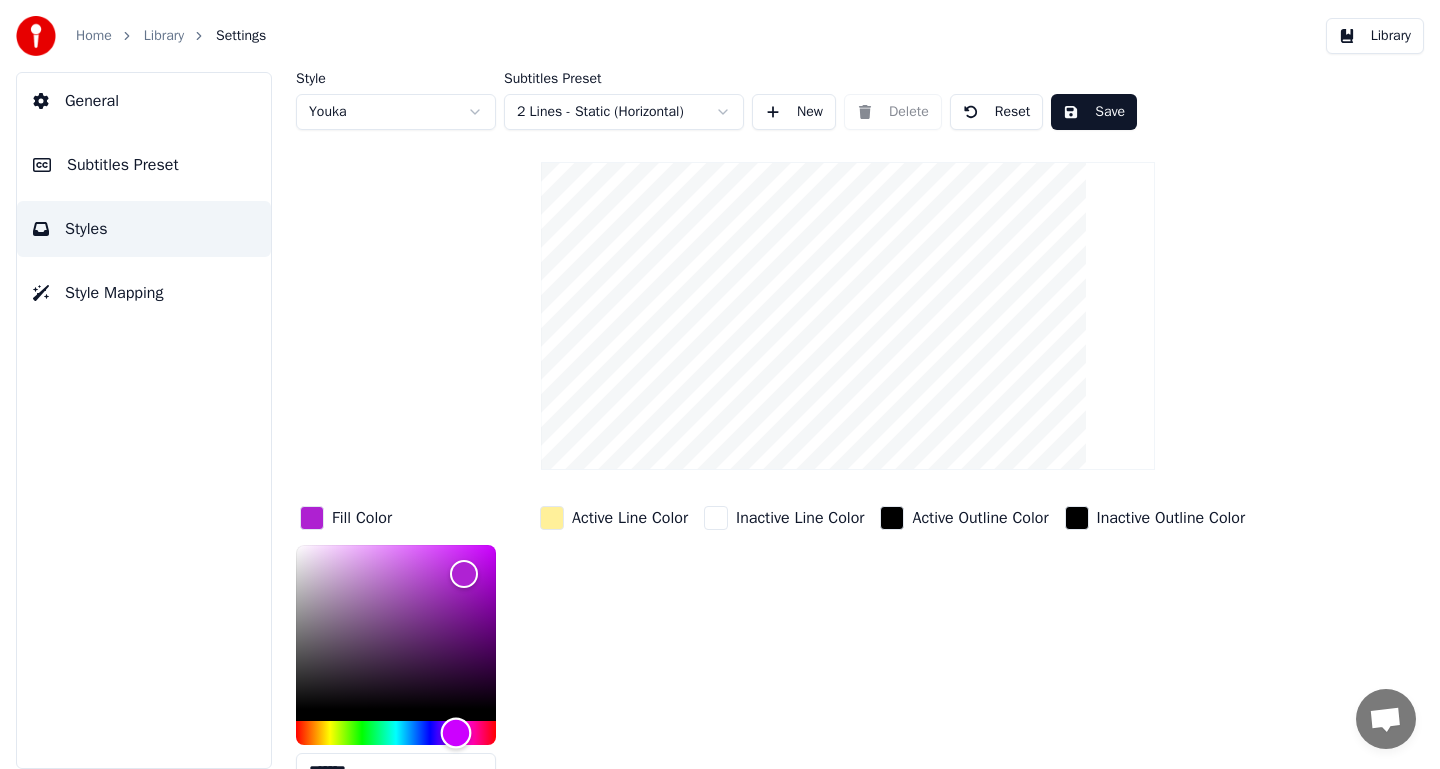 drag, startPoint x: 412, startPoint y: 733, endPoint x: 456, endPoint y: 729, distance: 44.181442 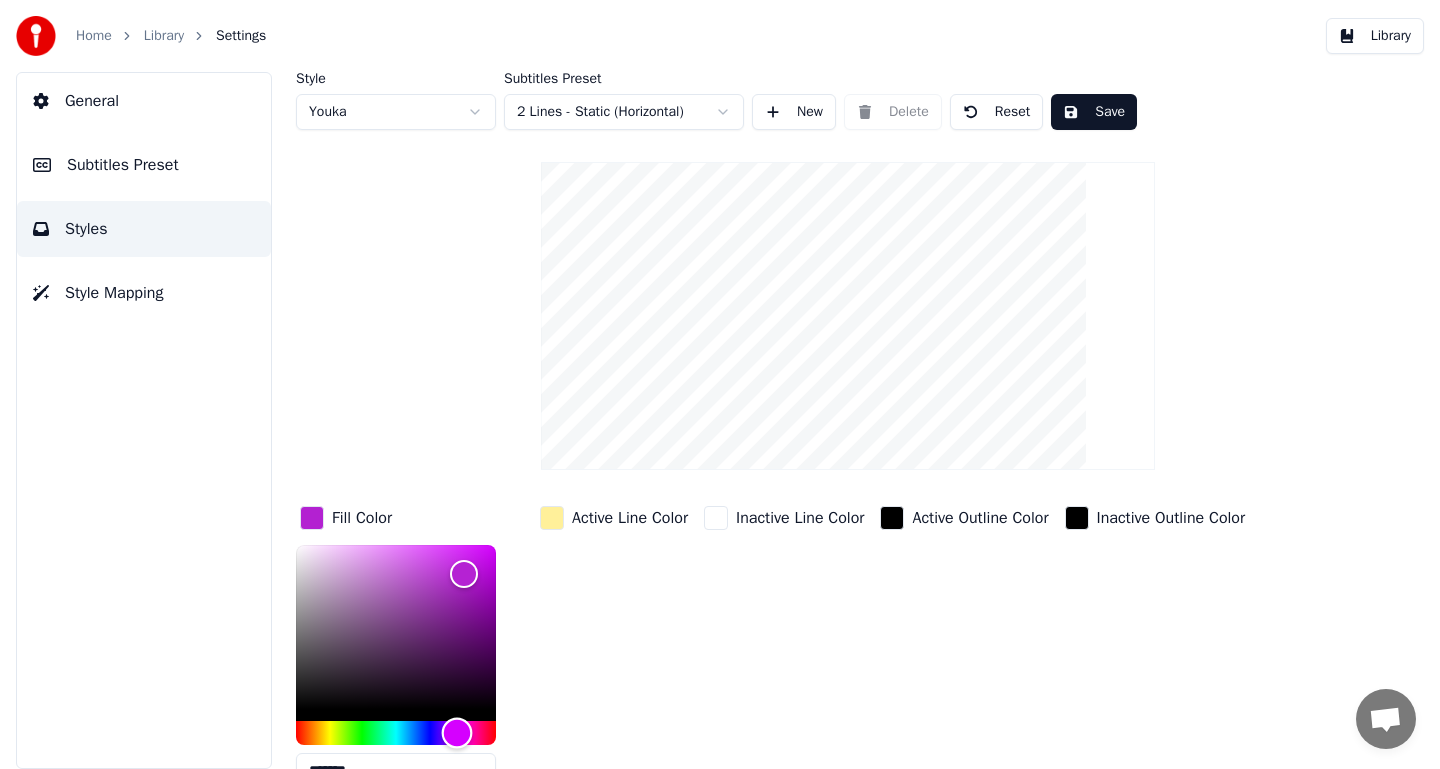 type on "*******" 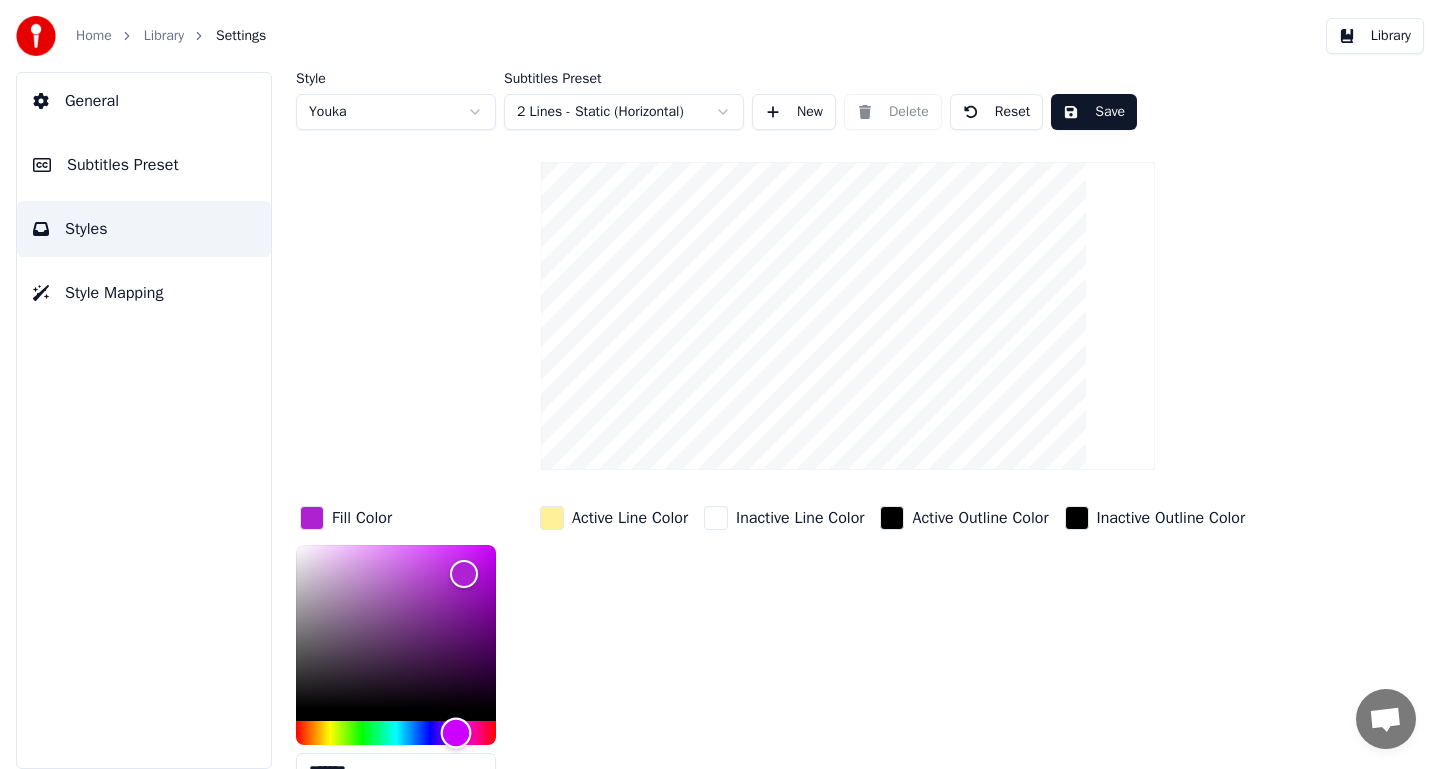 click at bounding box center (456, 732) 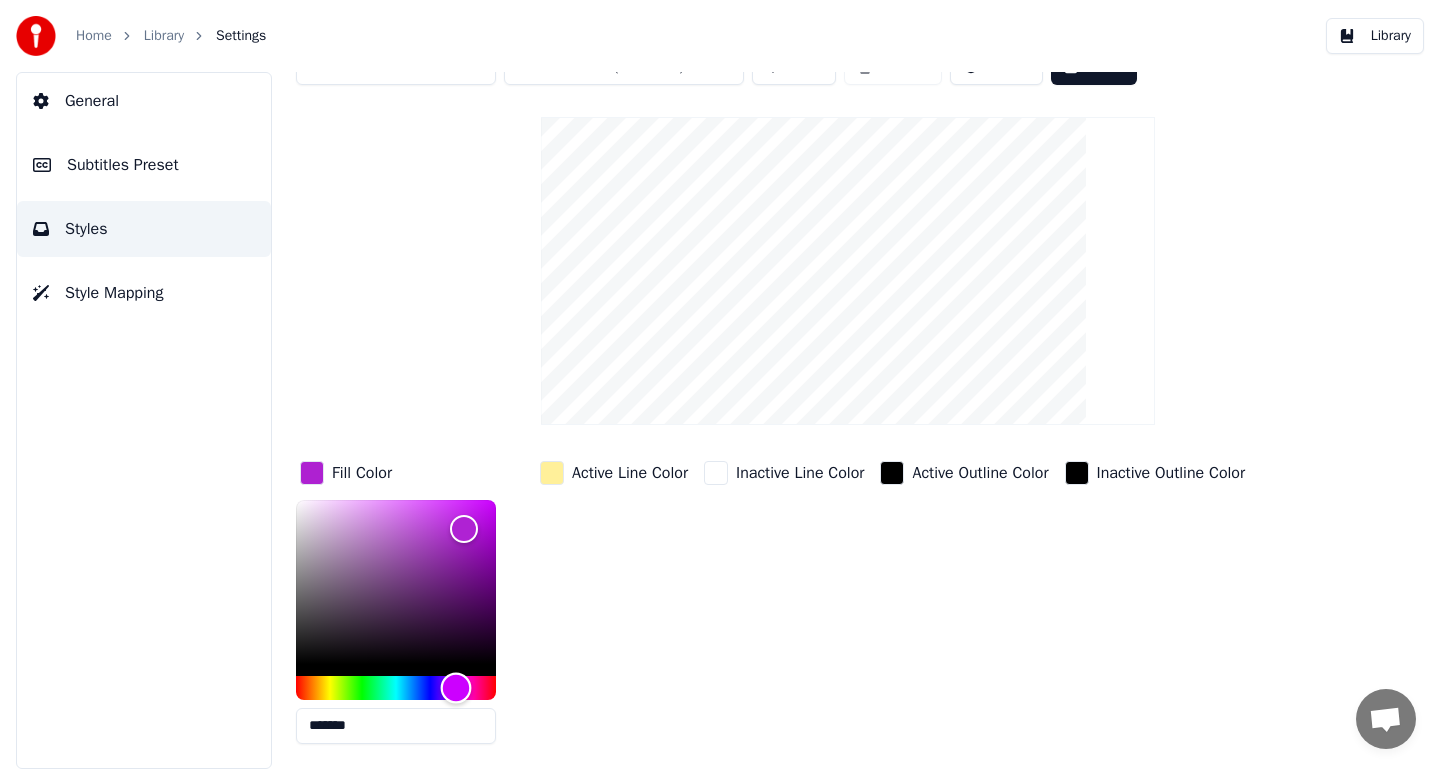 scroll, scrollTop: 0, scrollLeft: 0, axis: both 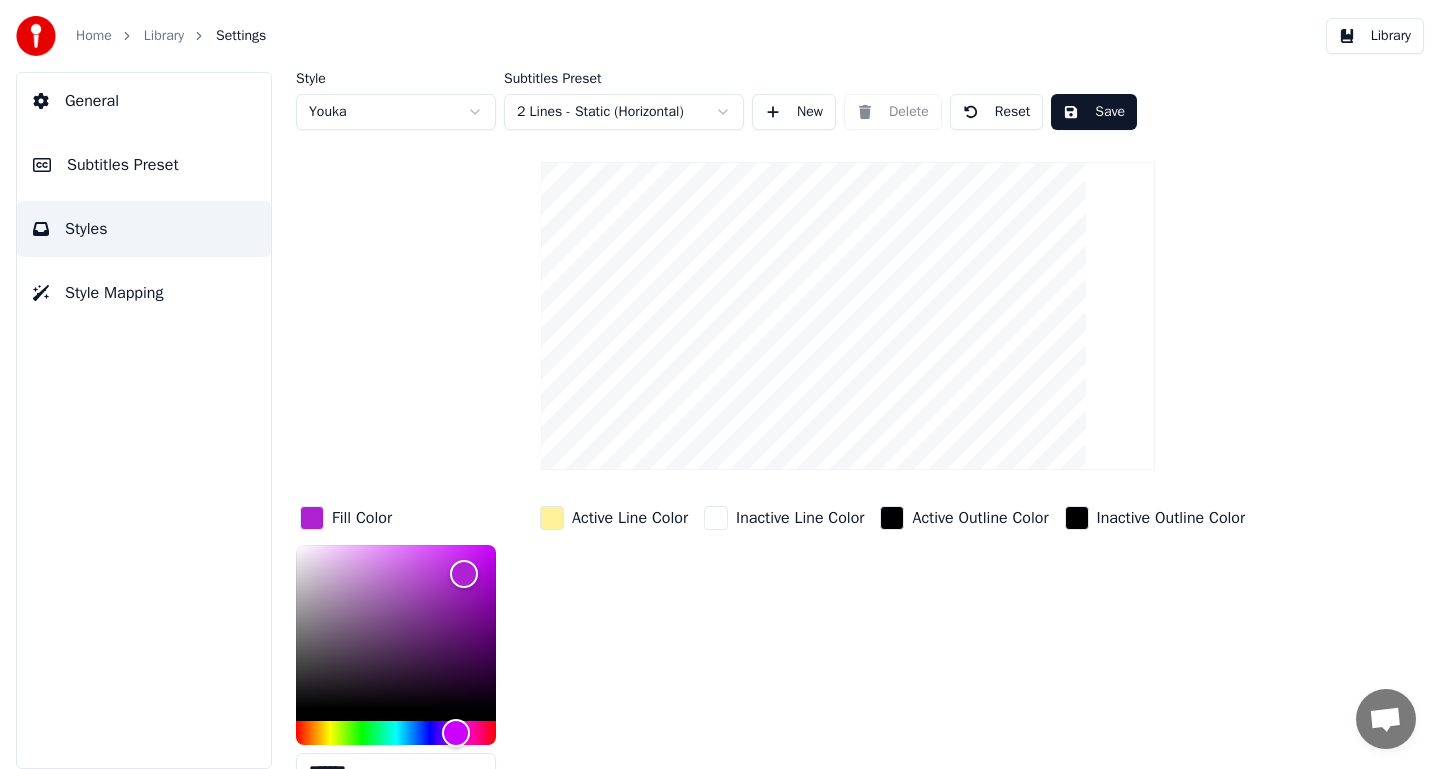 click on "Save" at bounding box center (1094, 112) 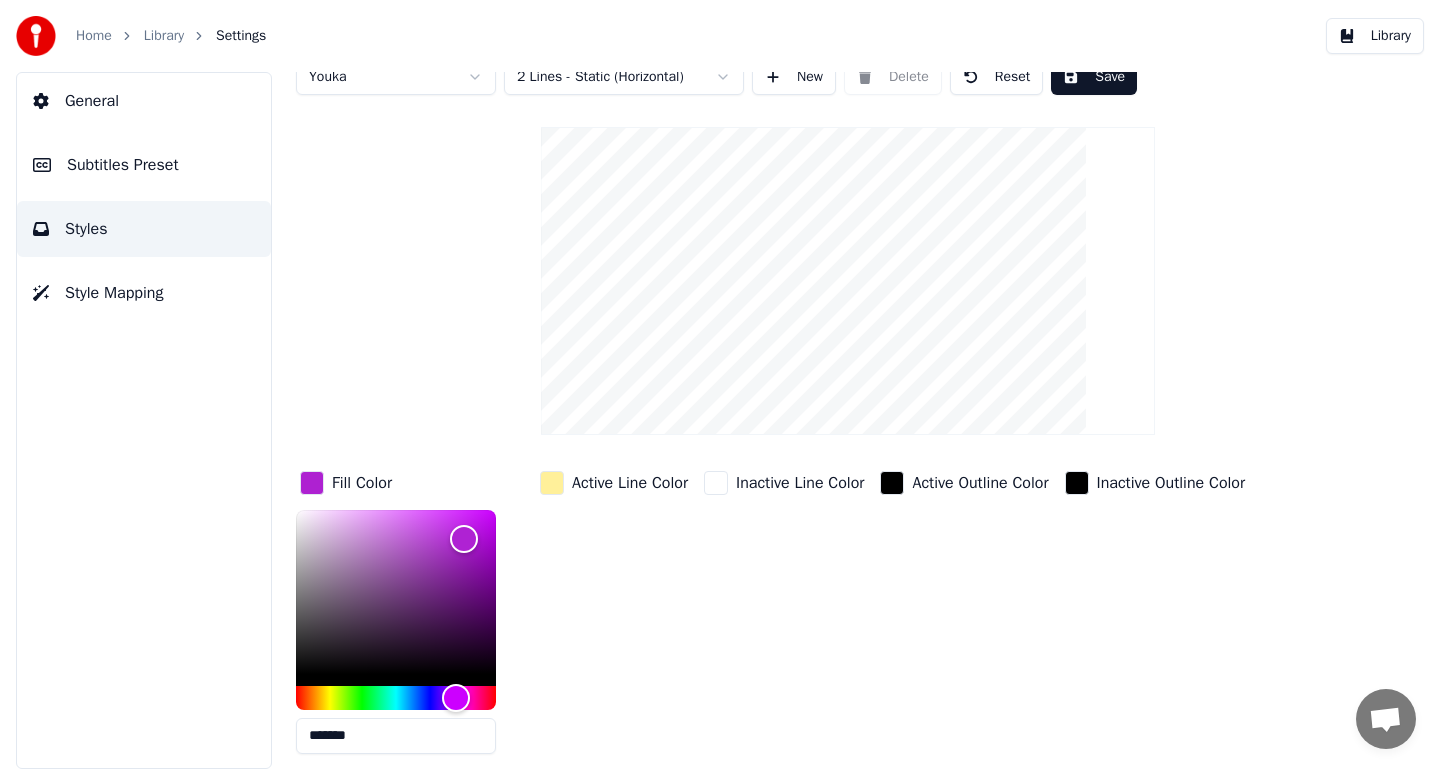 scroll, scrollTop: 0, scrollLeft: 0, axis: both 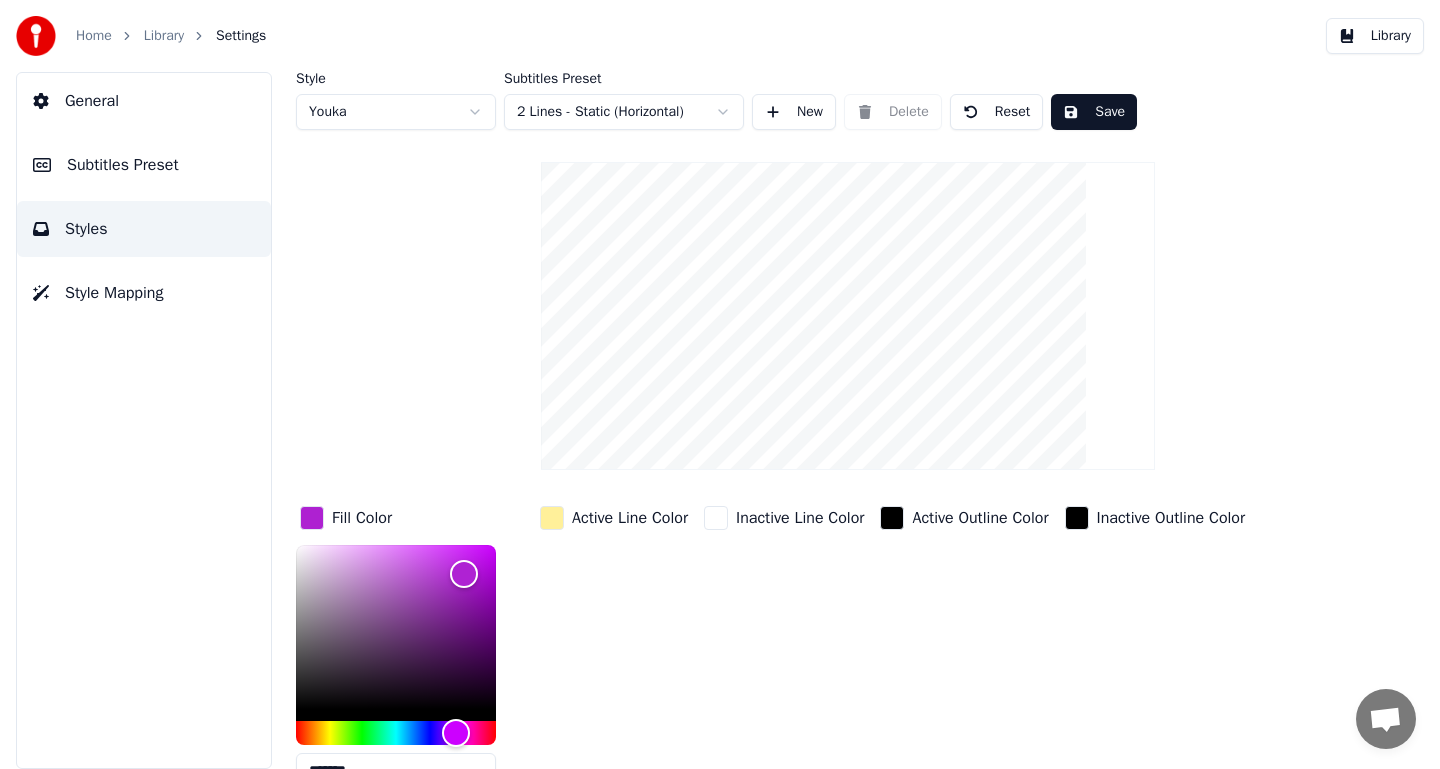 click on "Library" at bounding box center (1375, 36) 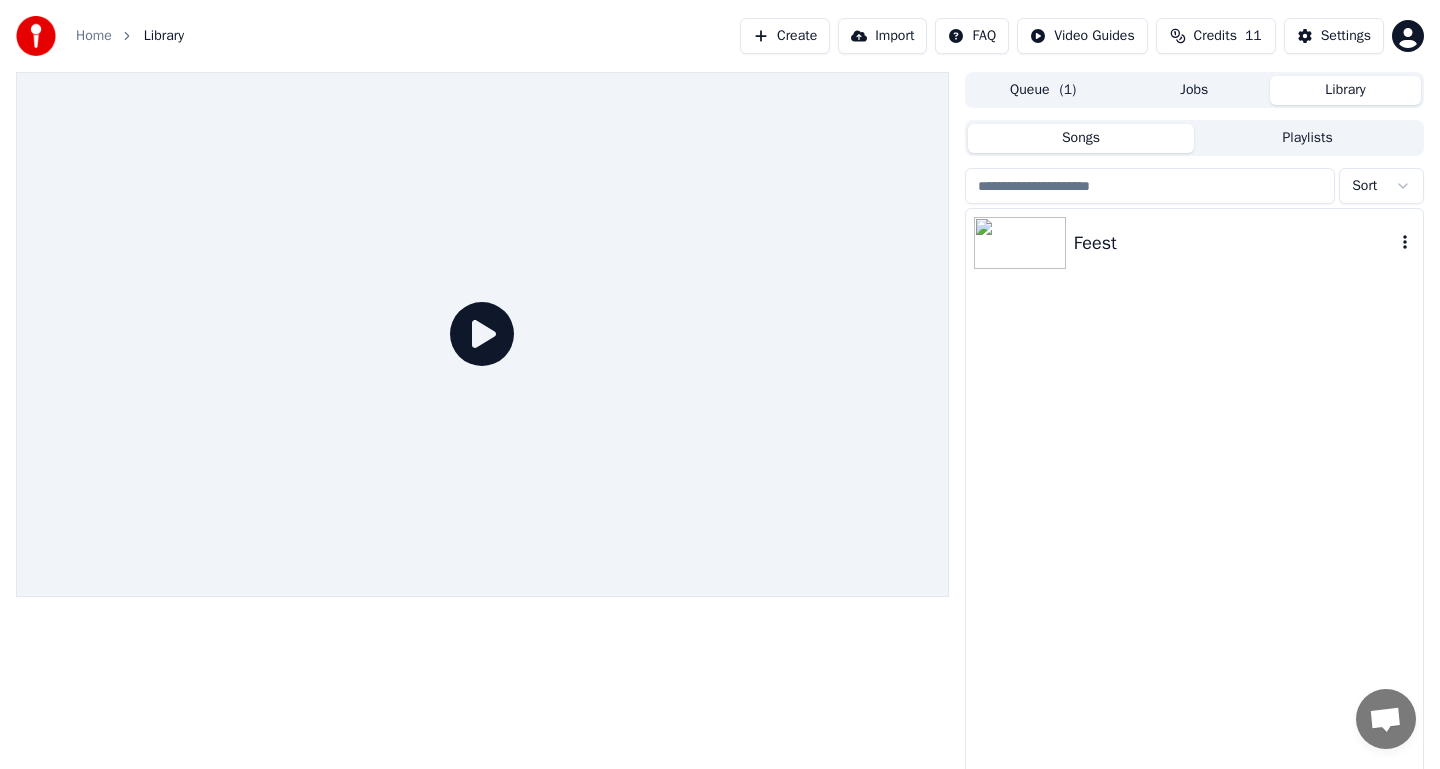 click on "Feest" at bounding box center [1234, 243] 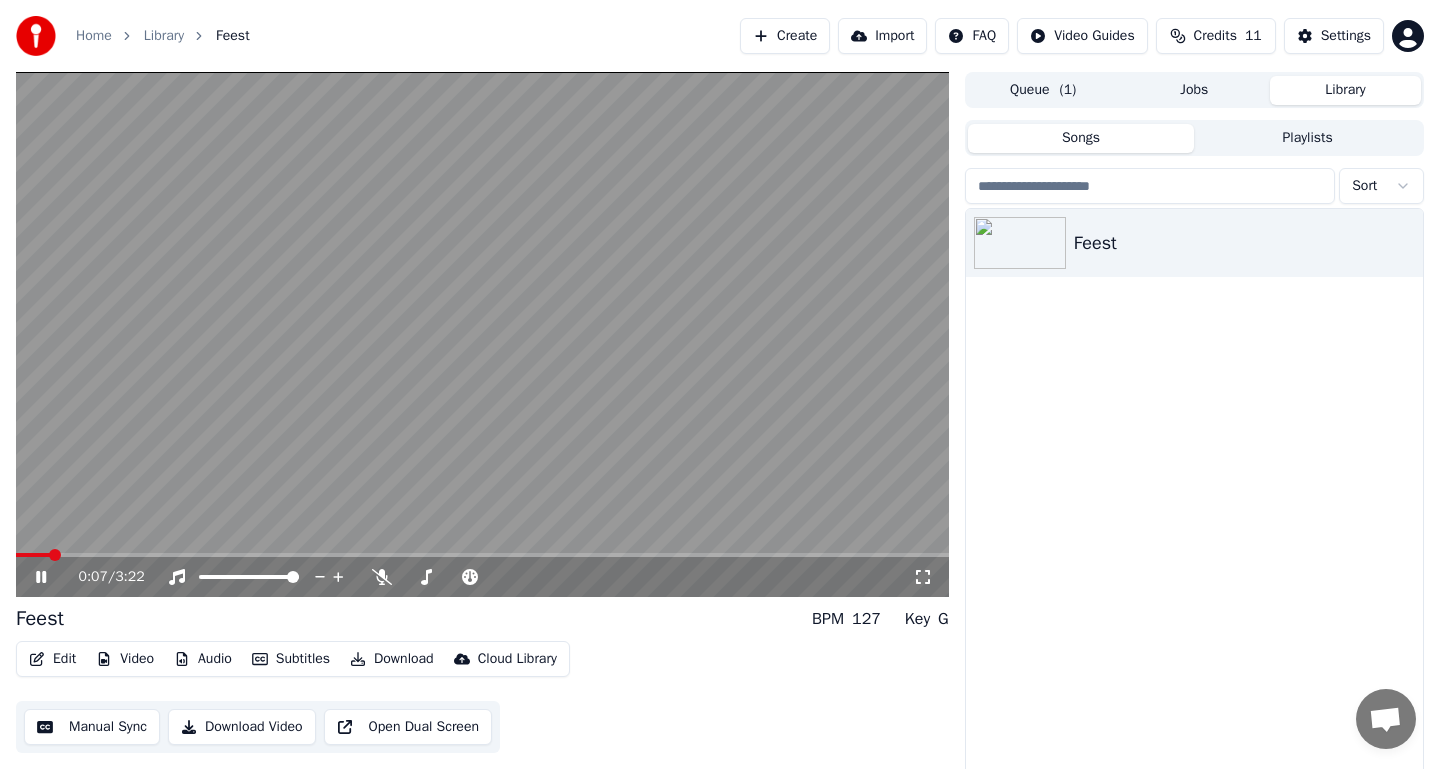 click 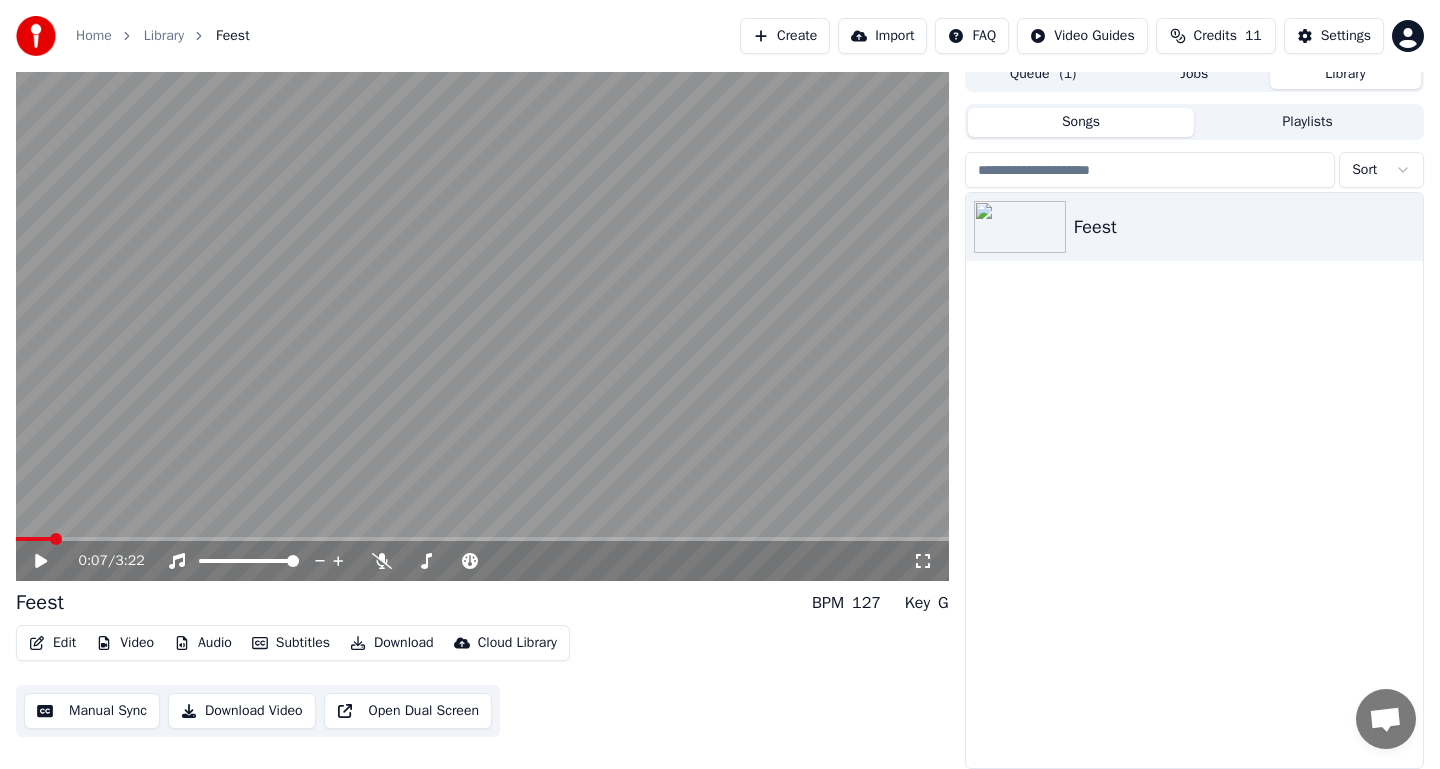 scroll, scrollTop: 0, scrollLeft: 0, axis: both 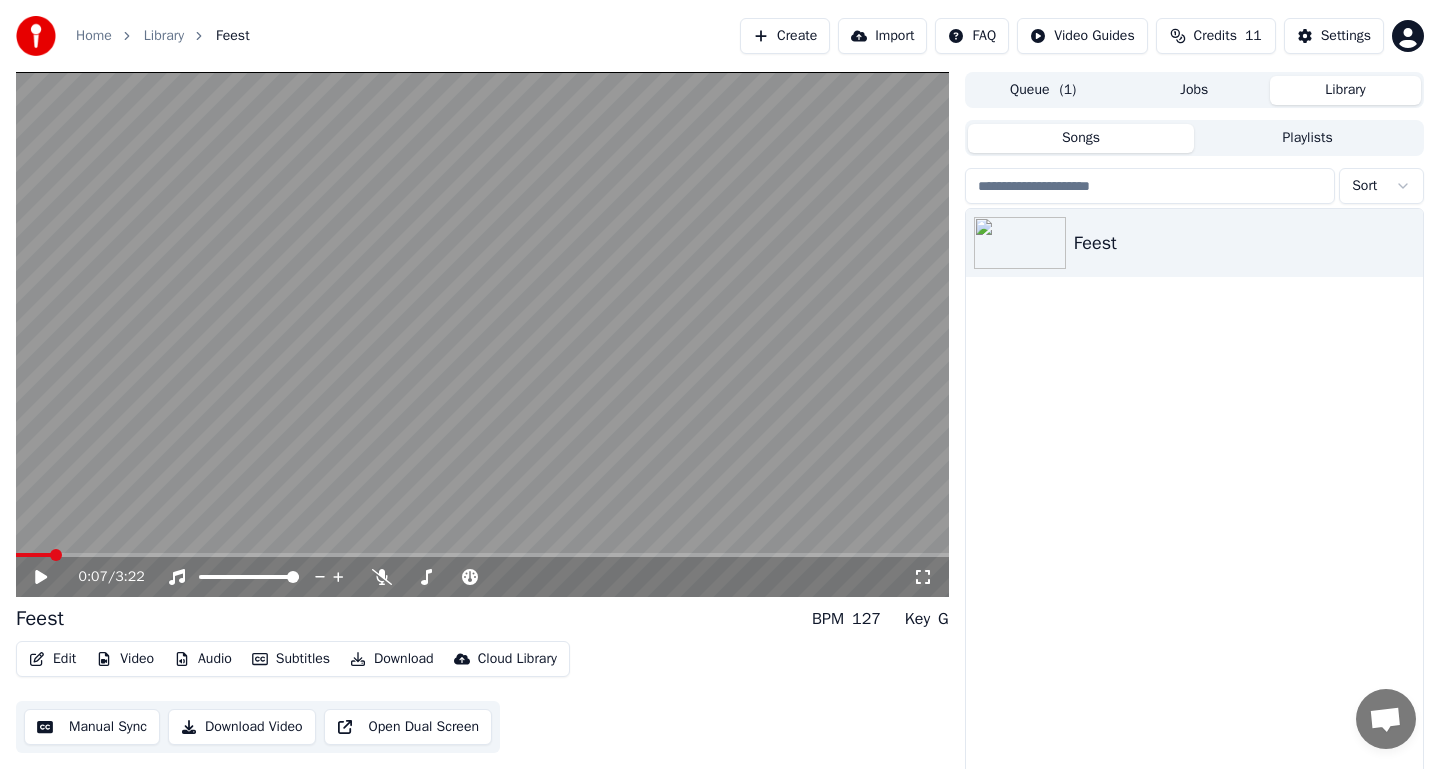 click 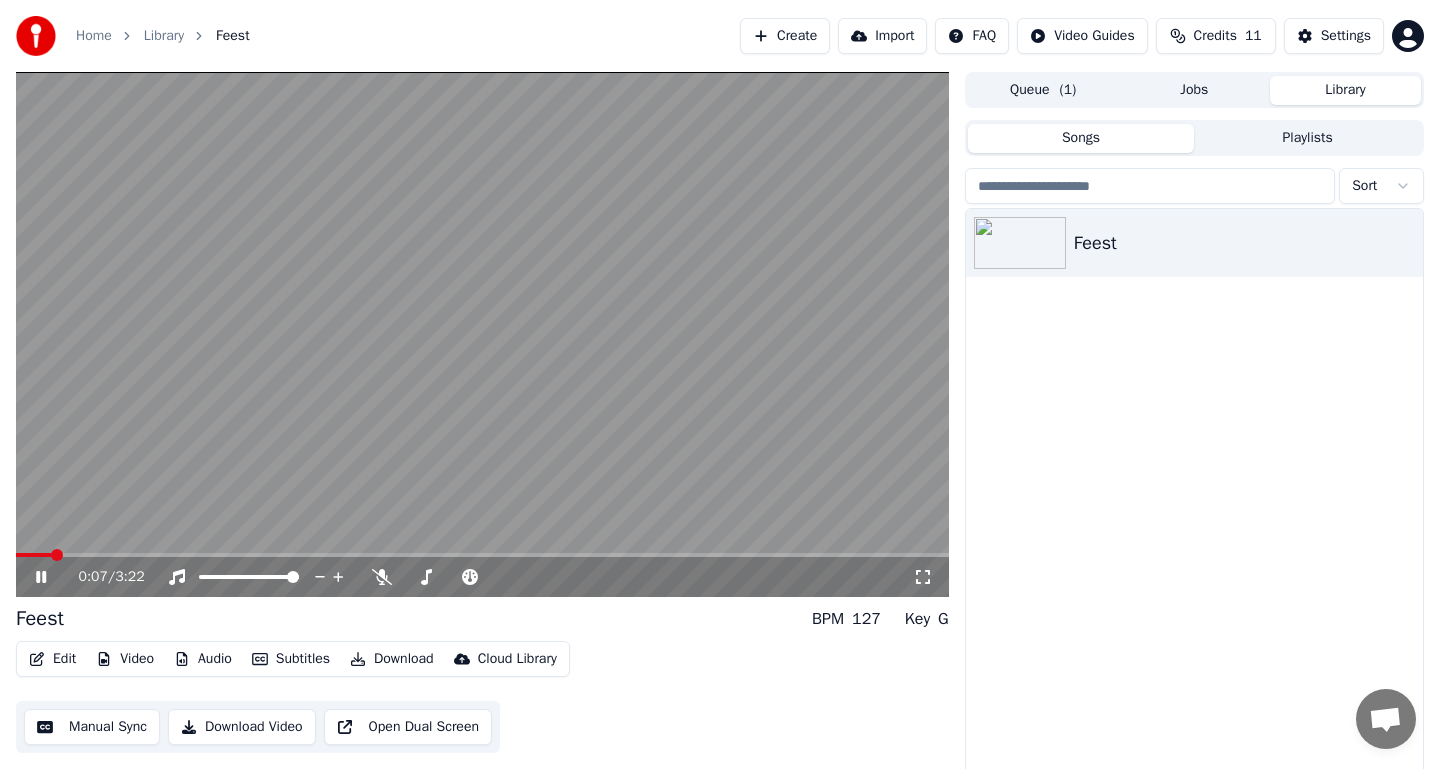 click at bounding box center [482, 555] 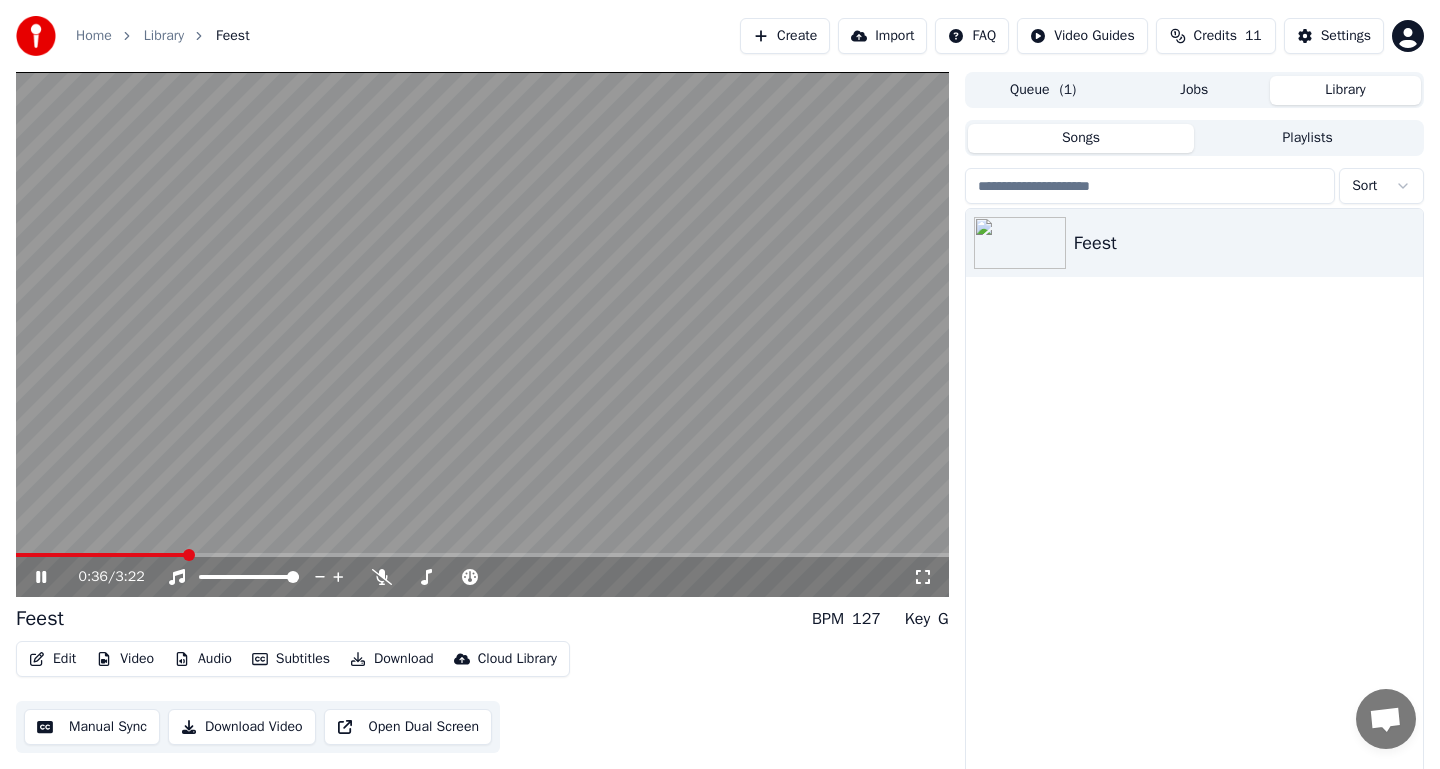 click 